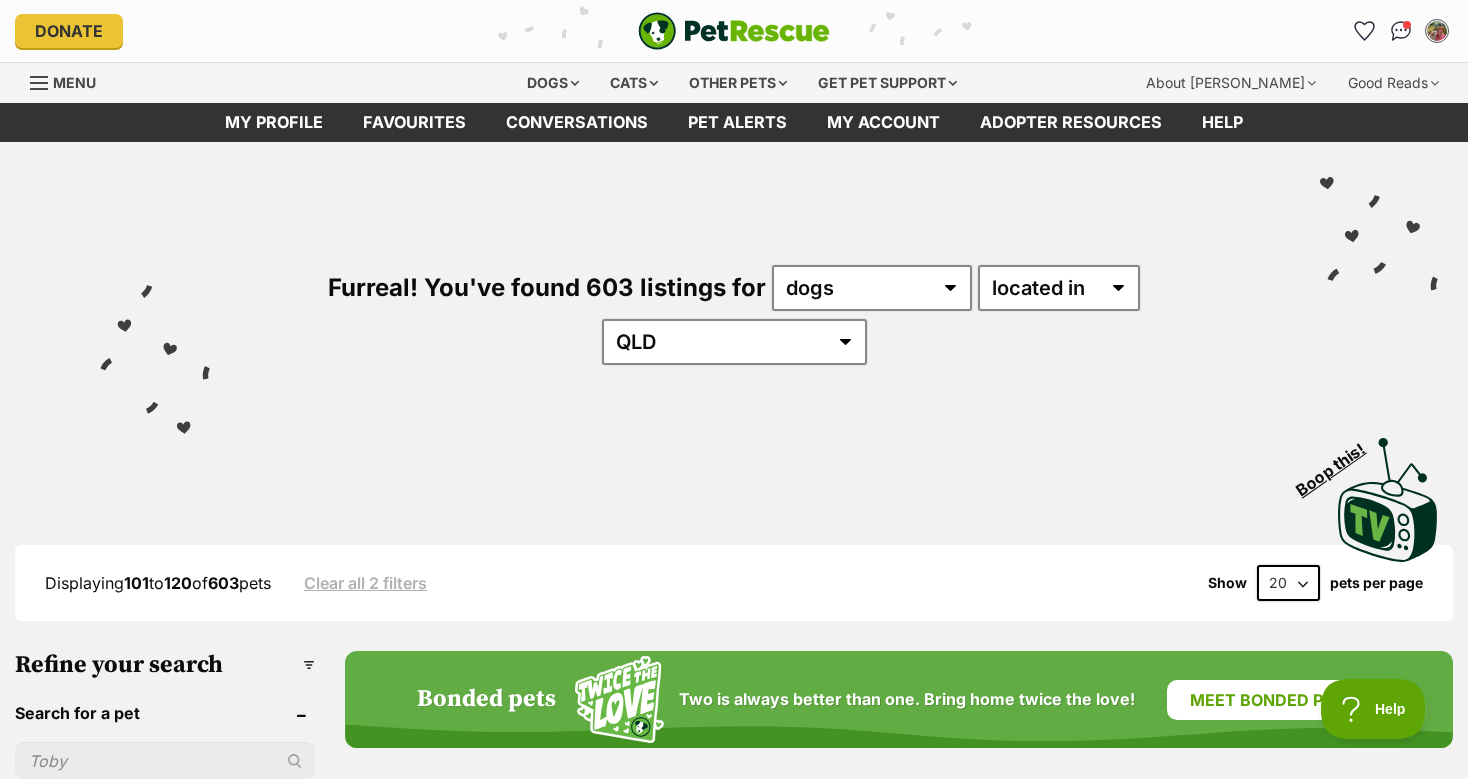scroll, scrollTop: 0, scrollLeft: 0, axis: both 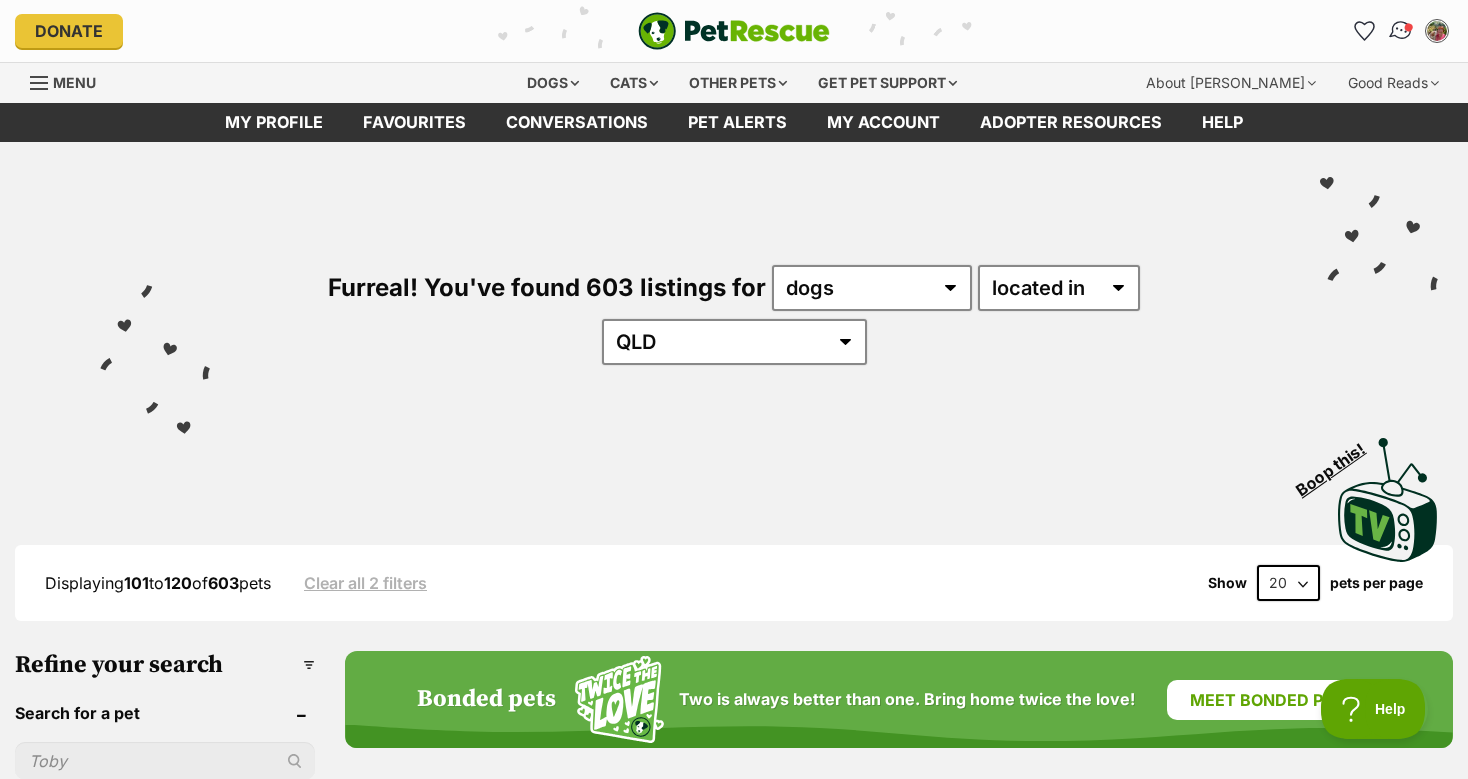 click at bounding box center (1401, 31) 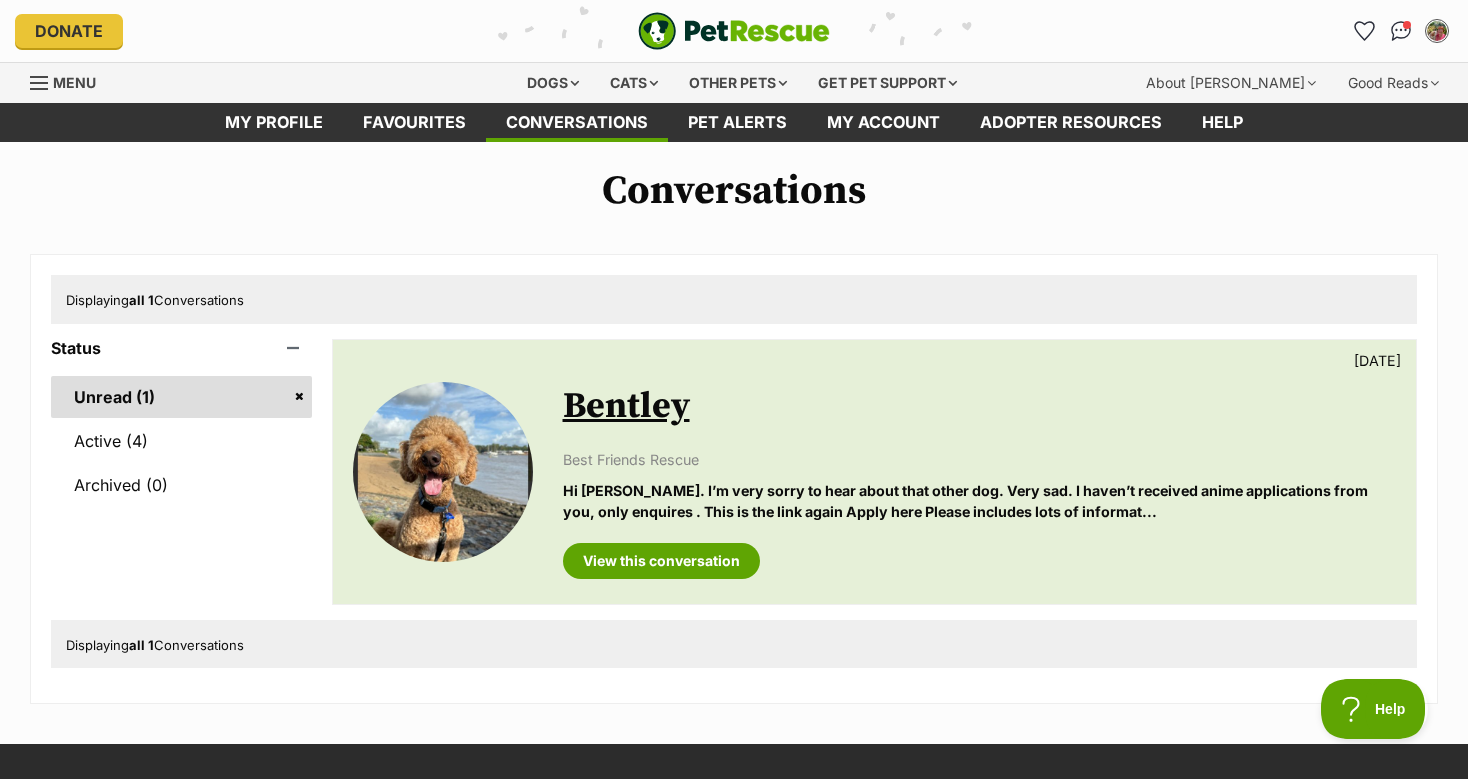 scroll, scrollTop: 0, scrollLeft: 0, axis: both 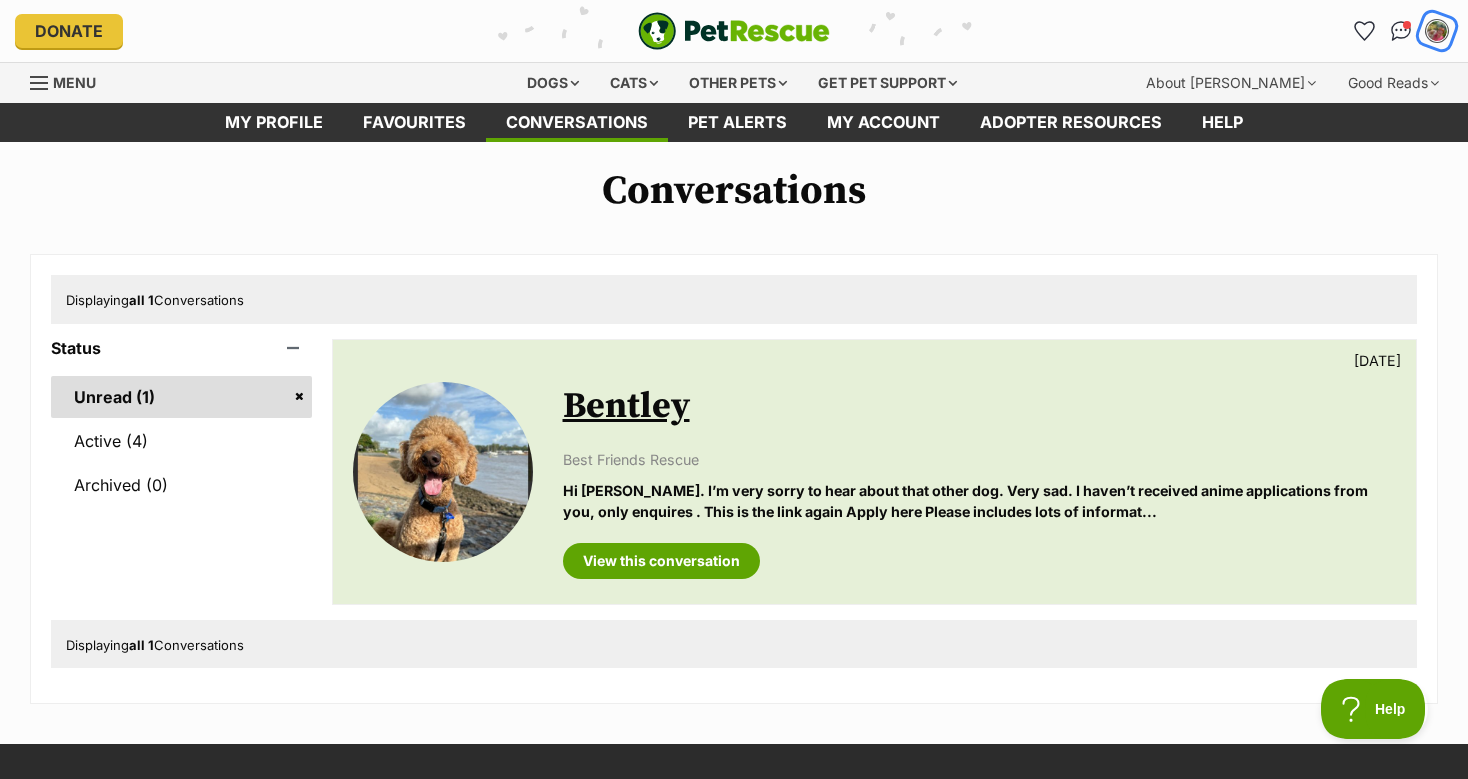 click at bounding box center [1437, 31] 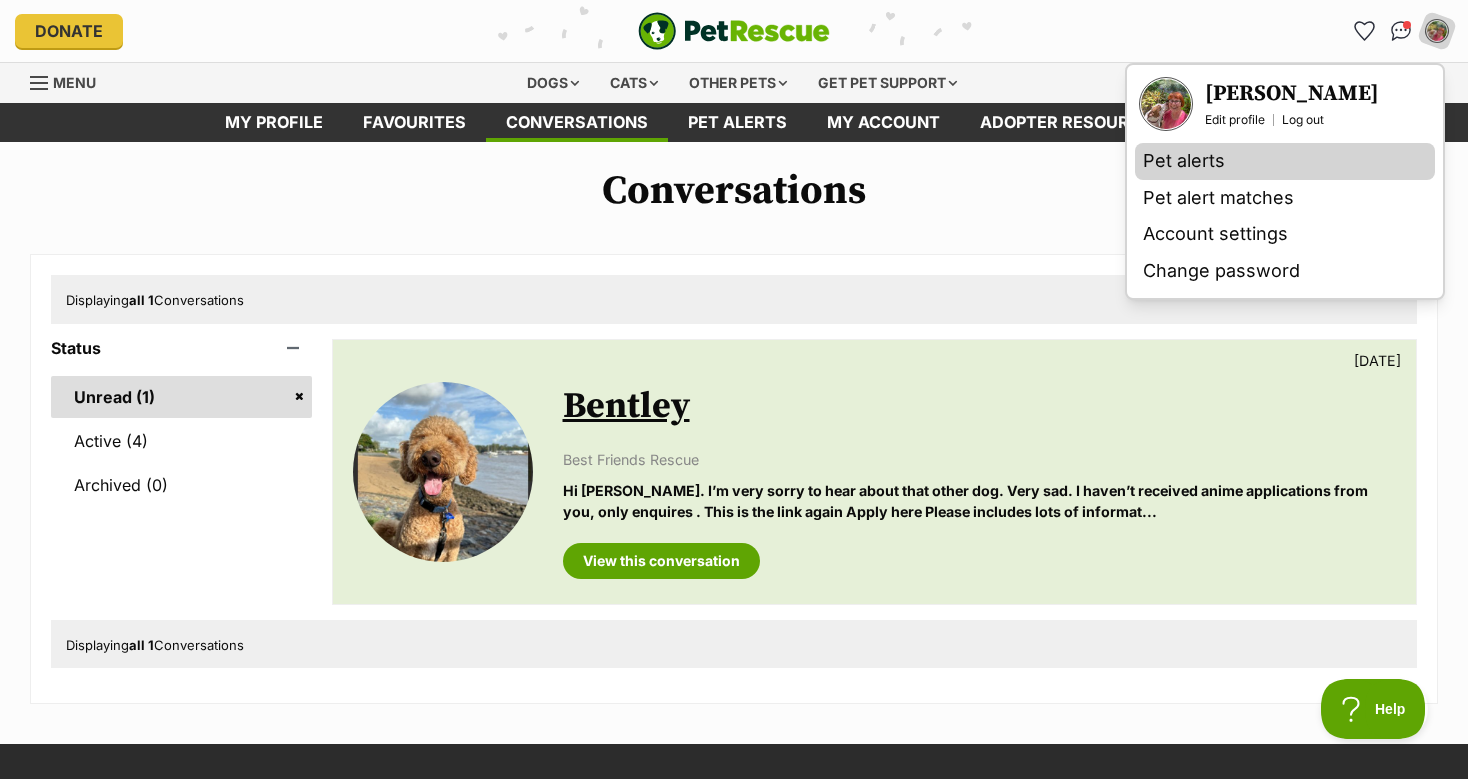 click on "Pet alerts" at bounding box center (1285, 161) 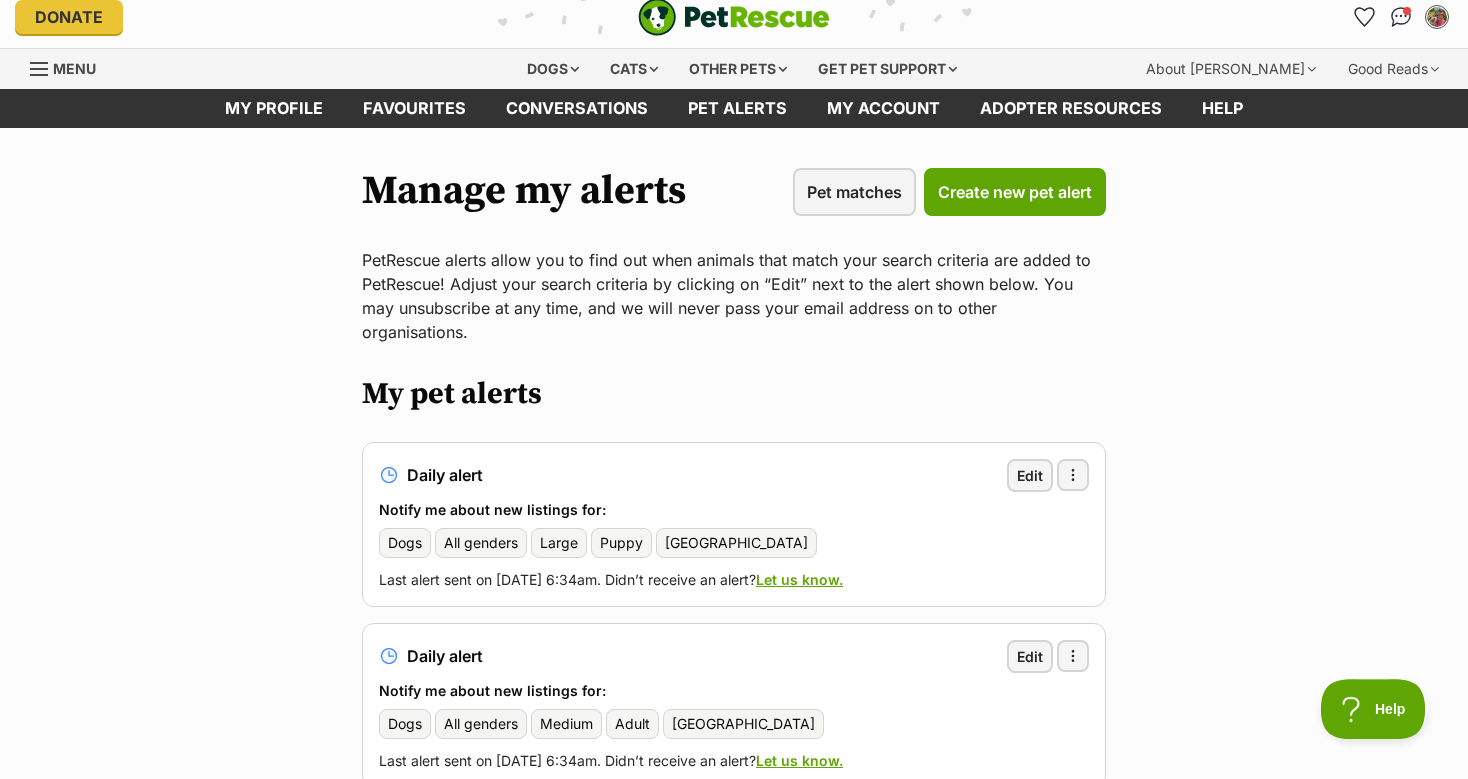 scroll, scrollTop: 0, scrollLeft: 0, axis: both 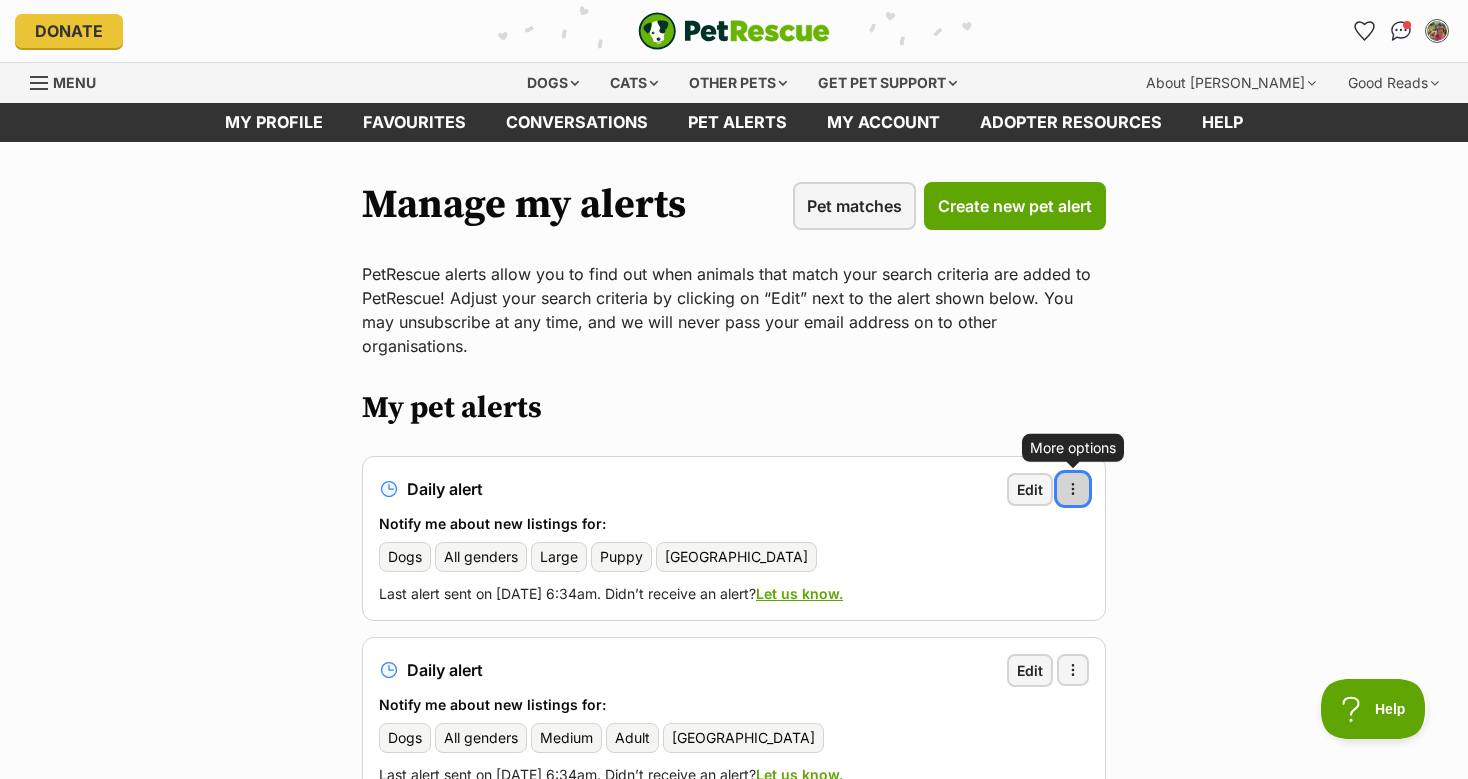 click at bounding box center (1073, 489) 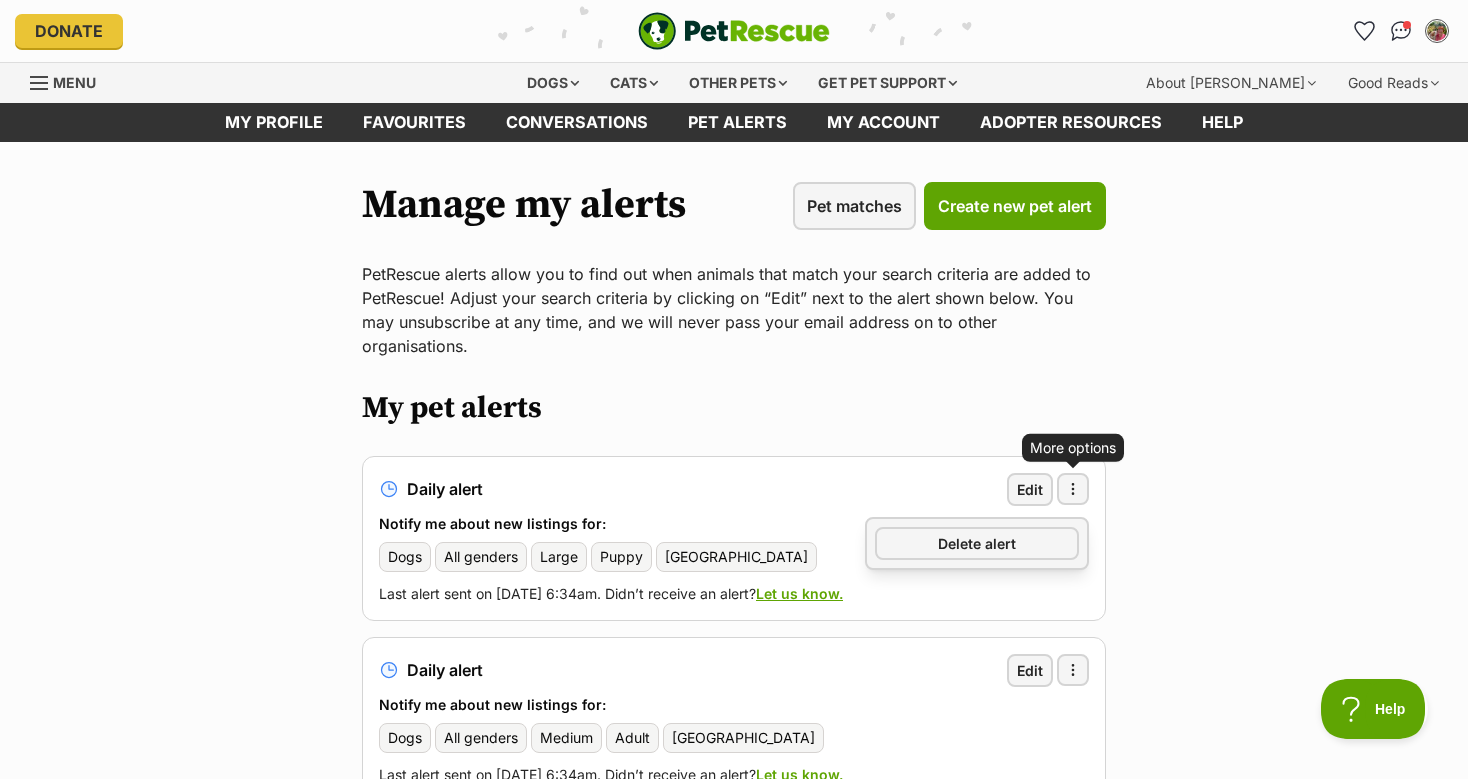 click on "Manage my alerts
Pet matches
Create new pet alert
PetRescue alerts allow you to find out when animals that match your search criteria are added to PetRescue! Adjust your search criteria by clicking on “Edit” next to the alert shown below. You may unsubscribe at any time, and we will never pass your email address on to other organisations.
My pet alerts
Daily alert
Edit
More options
More options
Delete alert
Notify me about new listings for:
Dogs
All genders
Large
Puppy
Queensland
Last alert sent on 19 Jul at 6:34am.
Didn’t receive an alert?
Let us know.
Daily alert
Edit
More options
More options
Delete alert
Notify me about new listings for:
Dogs
All genders
Medium" at bounding box center (734, 842) 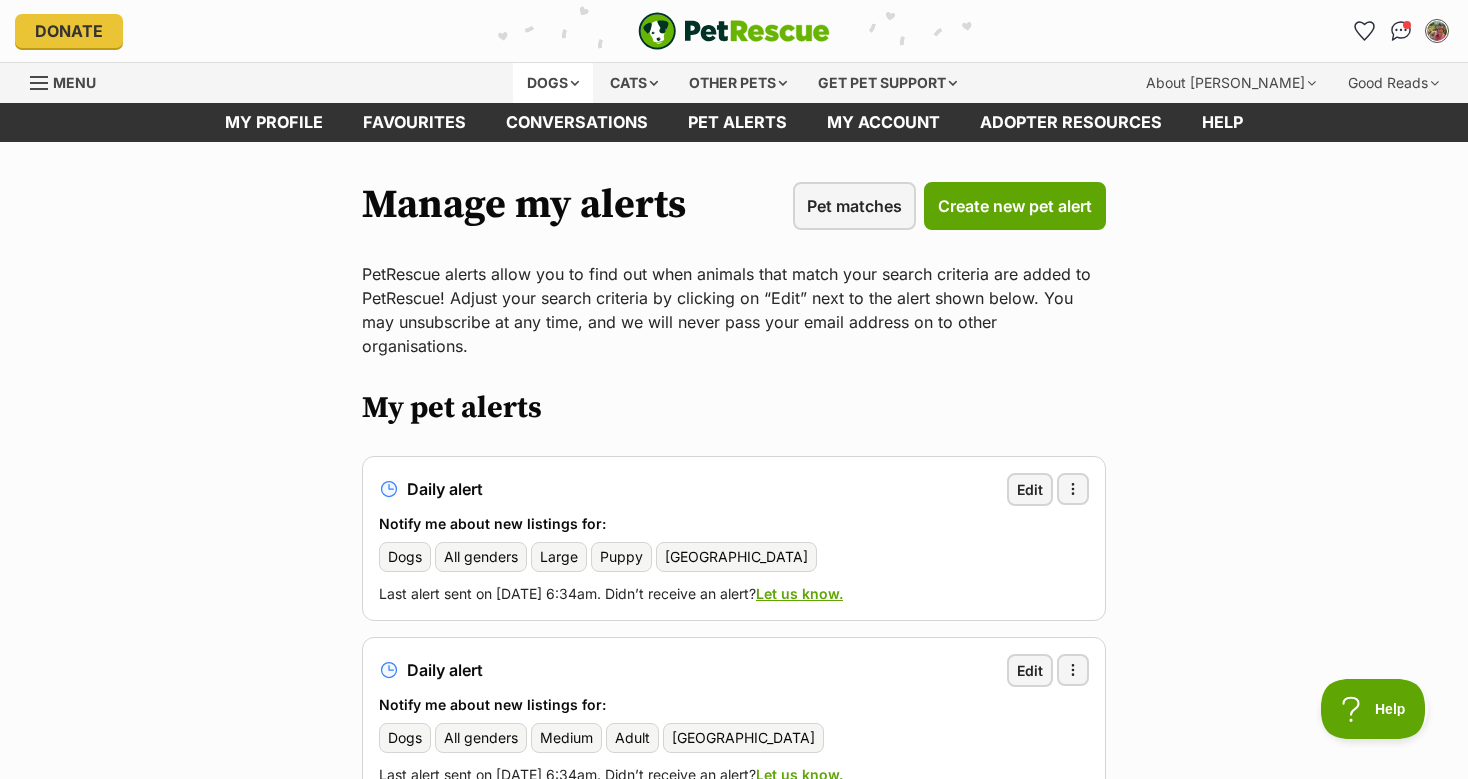 click on "Dogs" at bounding box center [553, 83] 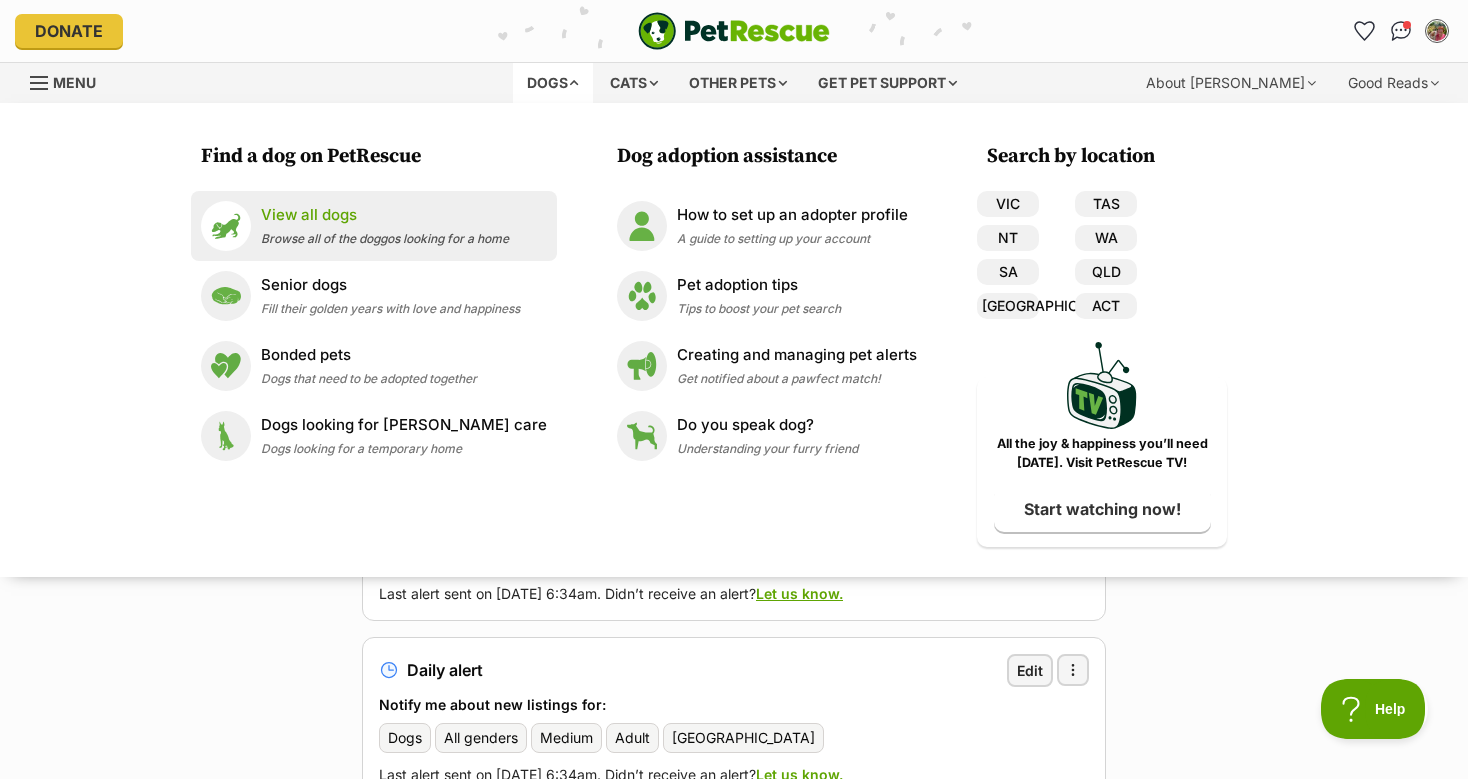 click on "View all dogs" at bounding box center [385, 215] 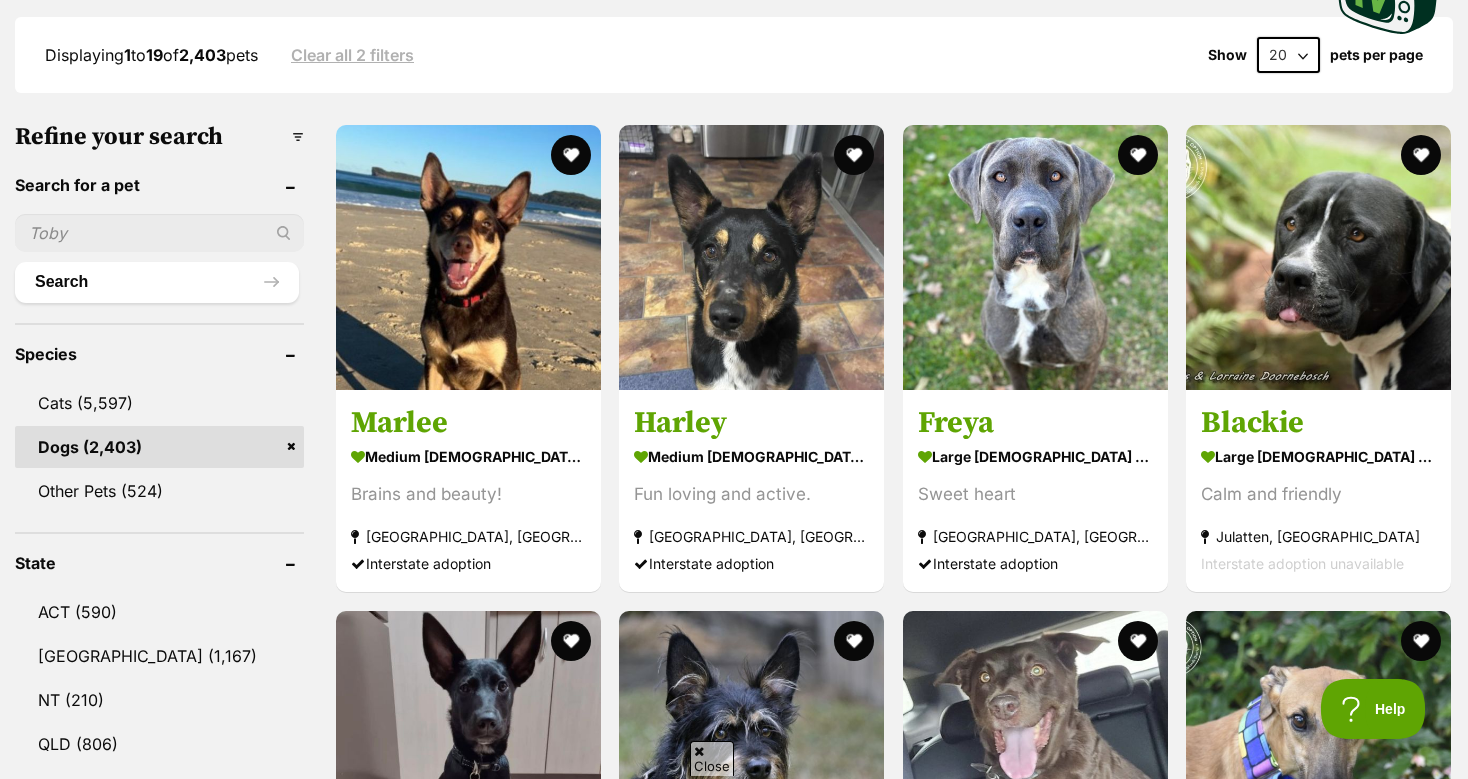 scroll, scrollTop: 739, scrollLeft: 0, axis: vertical 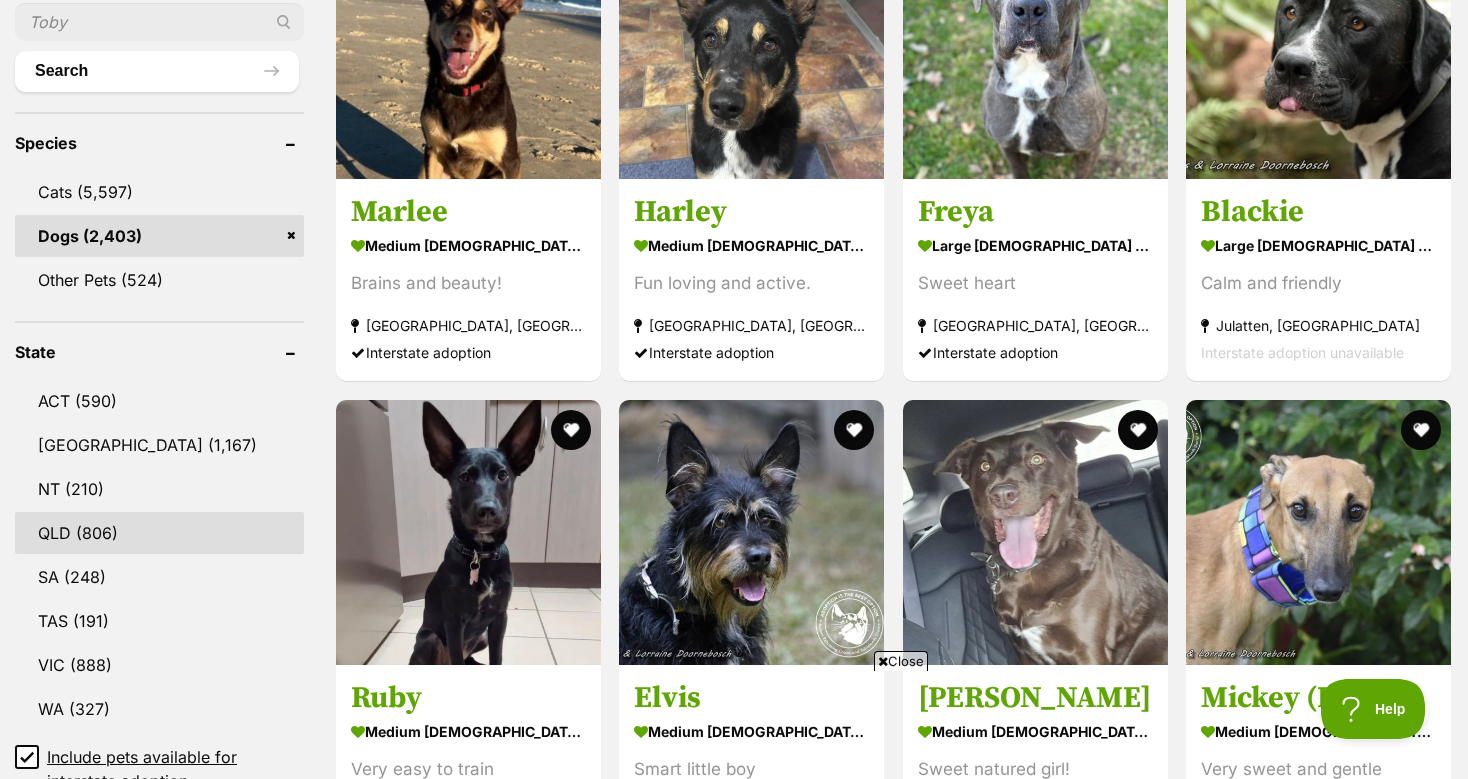 click on "QLD (806)" at bounding box center [159, 533] 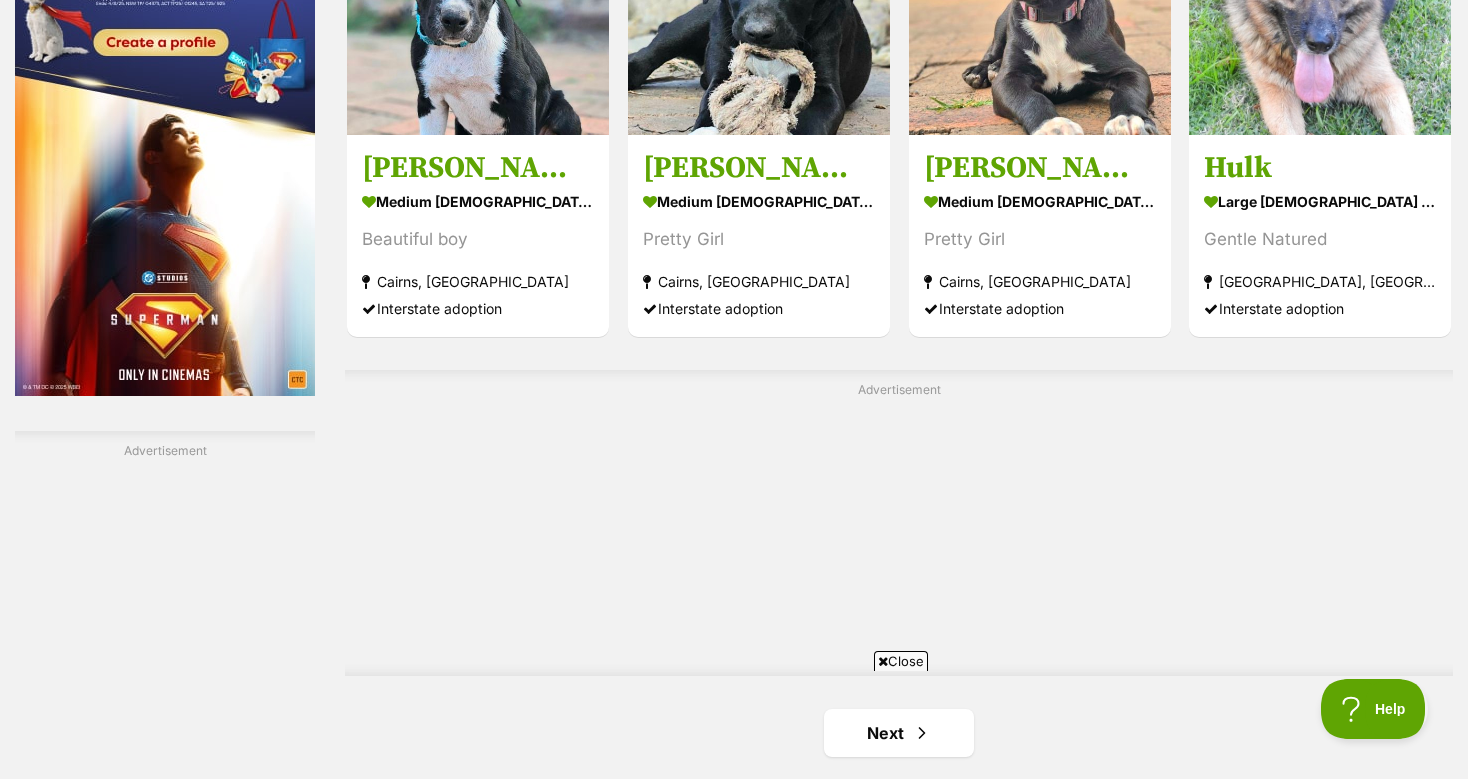scroll, scrollTop: 3696, scrollLeft: 0, axis: vertical 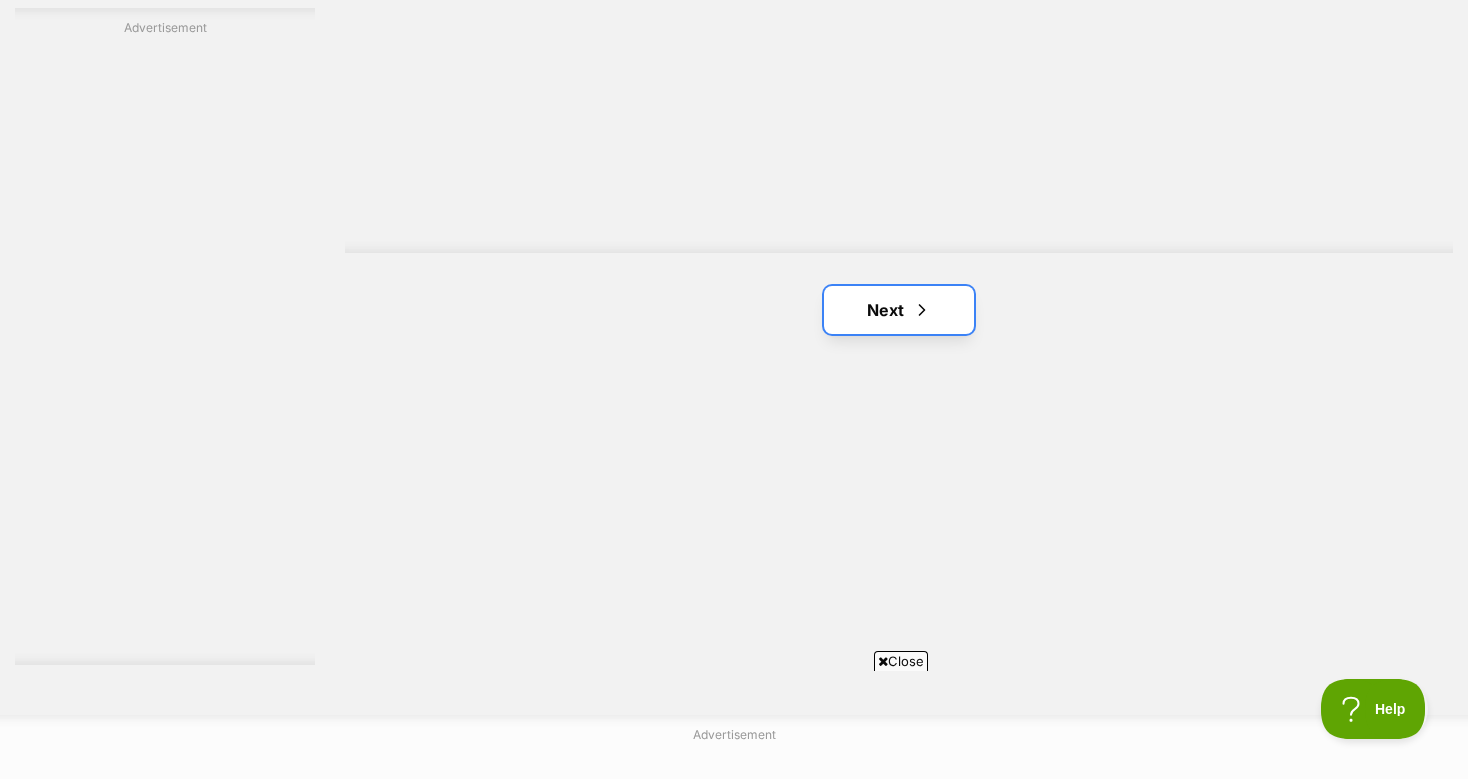 click at bounding box center [922, 310] 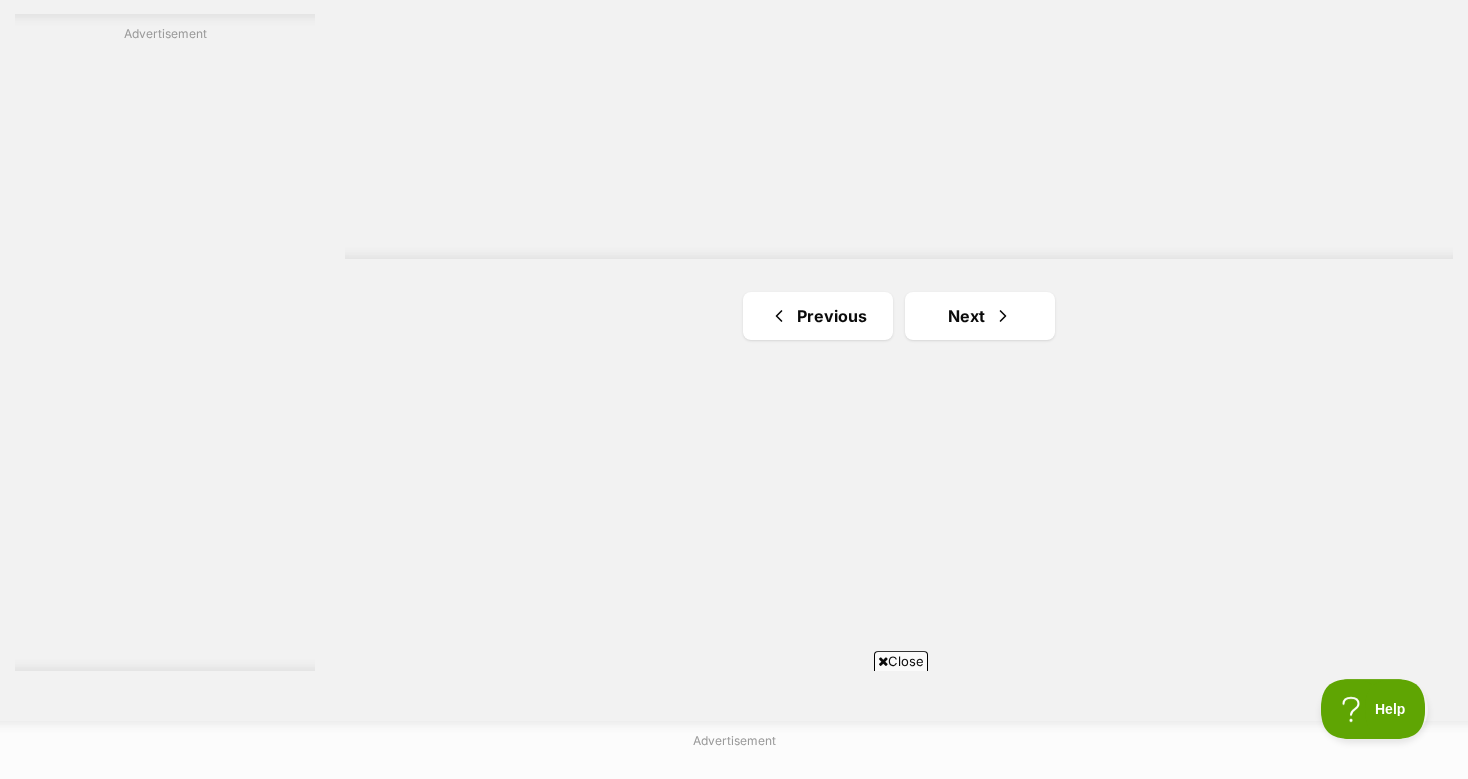 scroll, scrollTop: 3713, scrollLeft: 0, axis: vertical 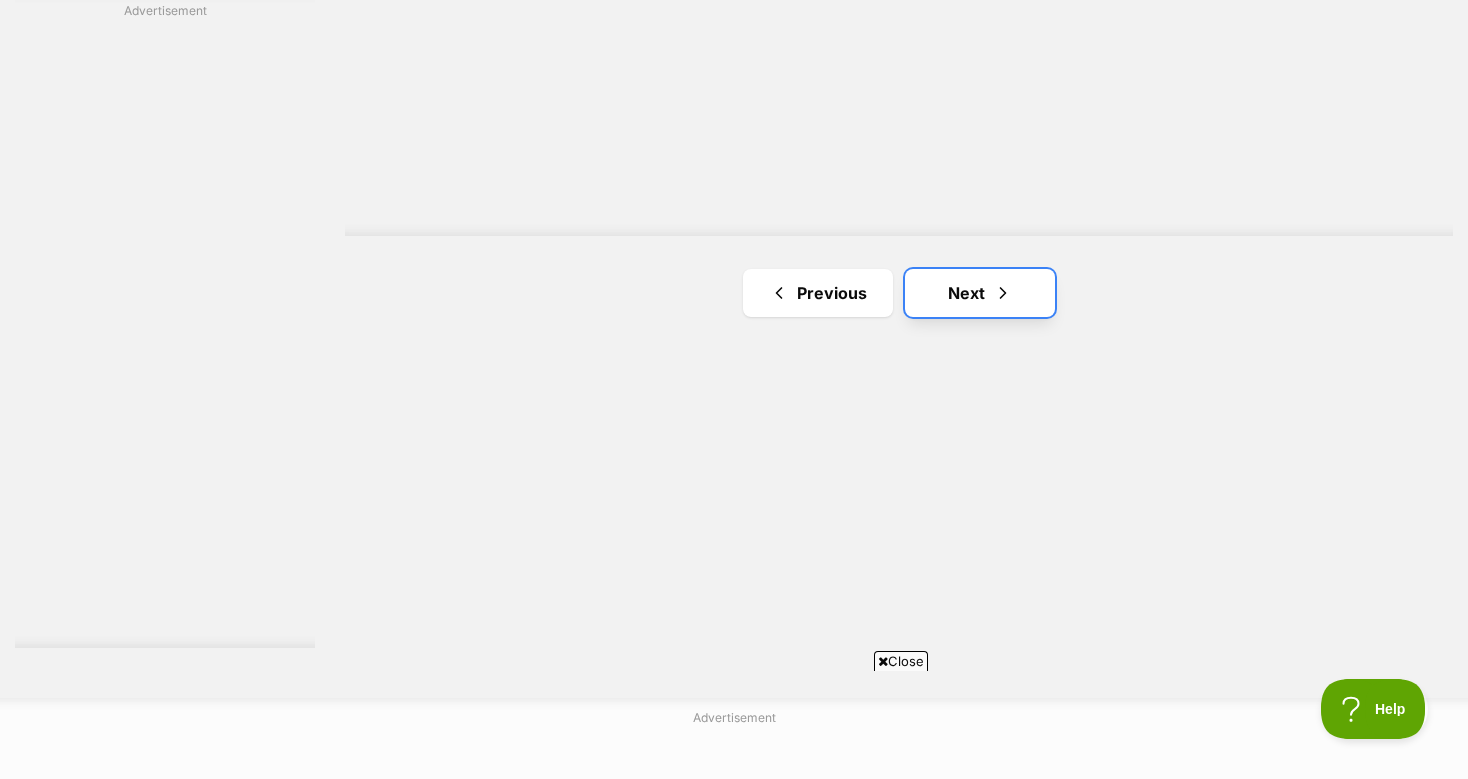 click on "Next" at bounding box center (980, 293) 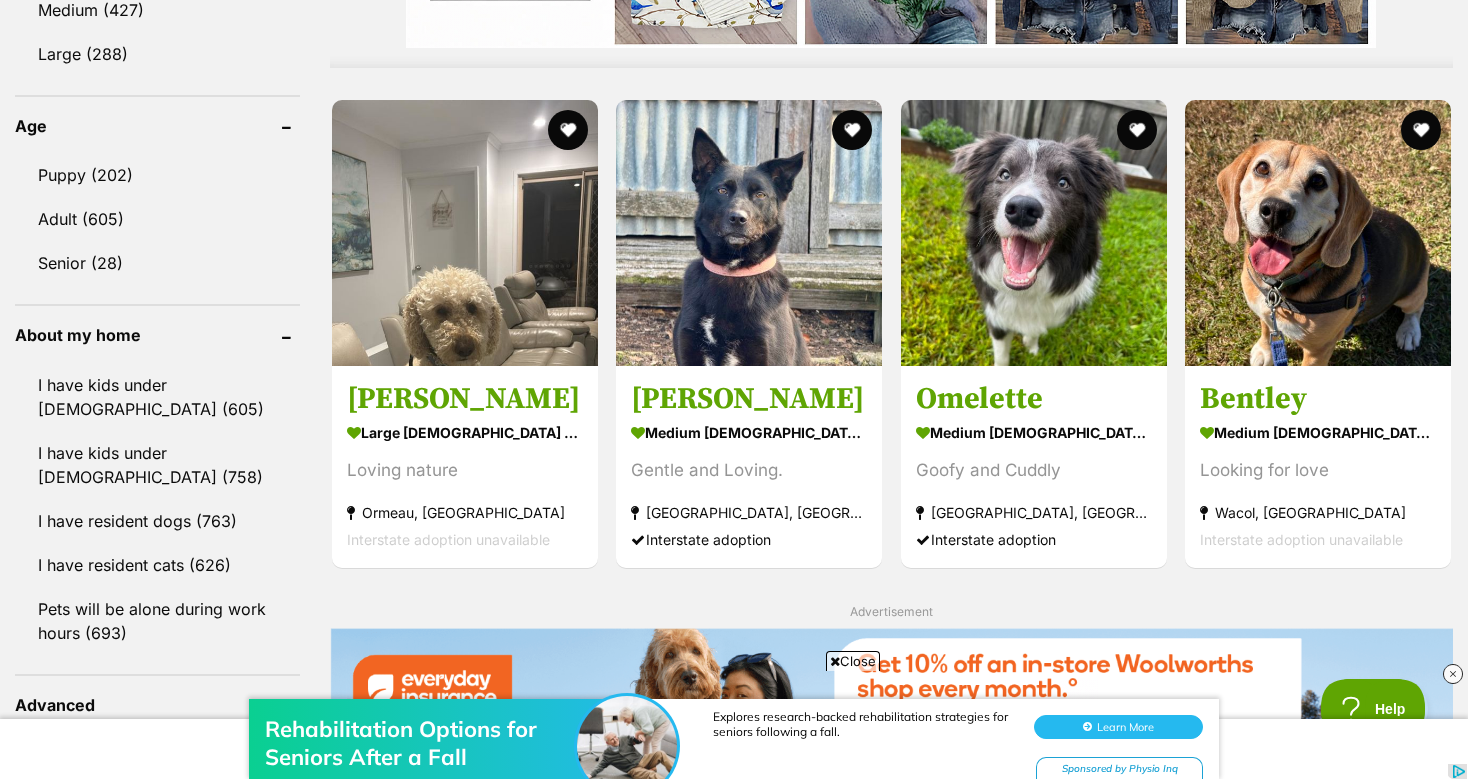 scroll, scrollTop: 0, scrollLeft: 0, axis: both 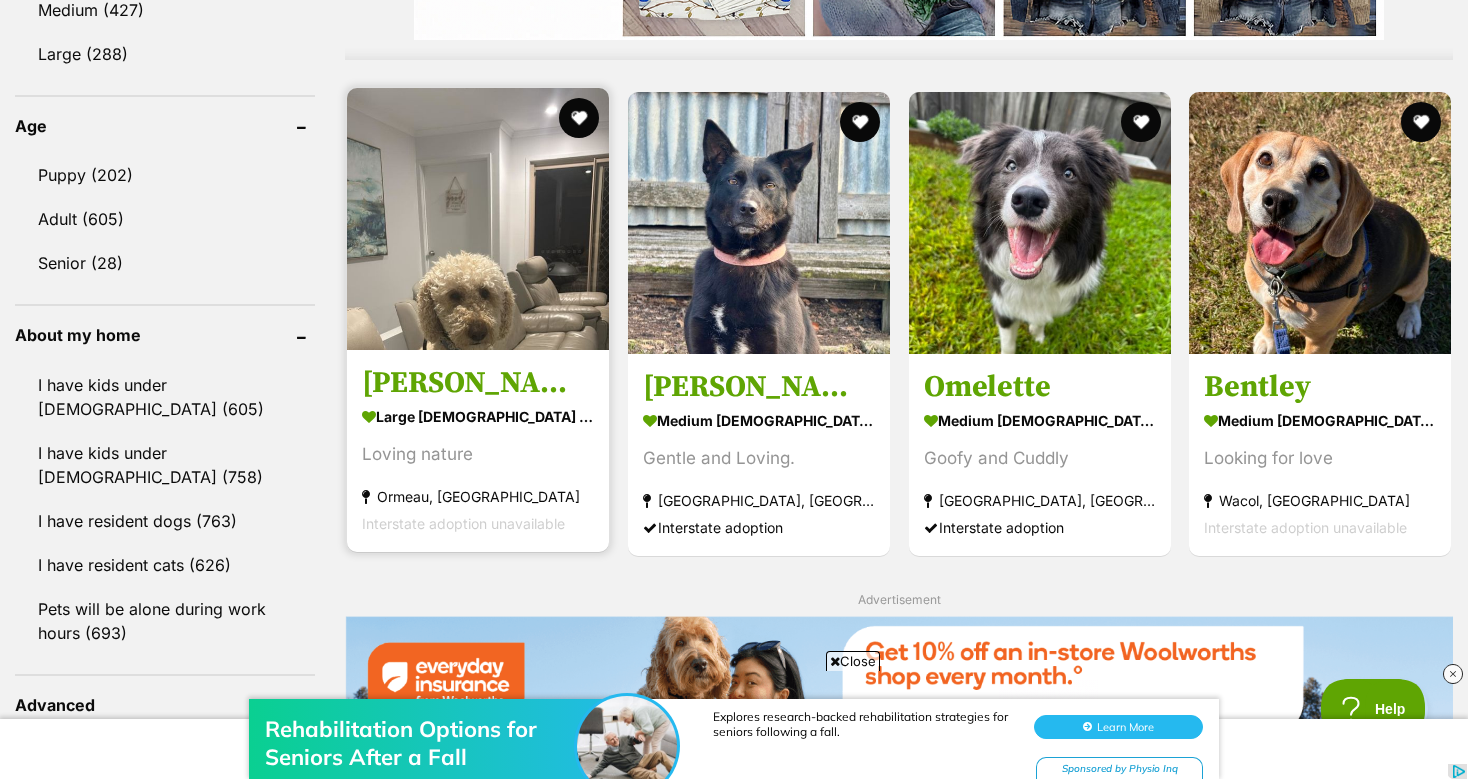 click at bounding box center (478, 219) 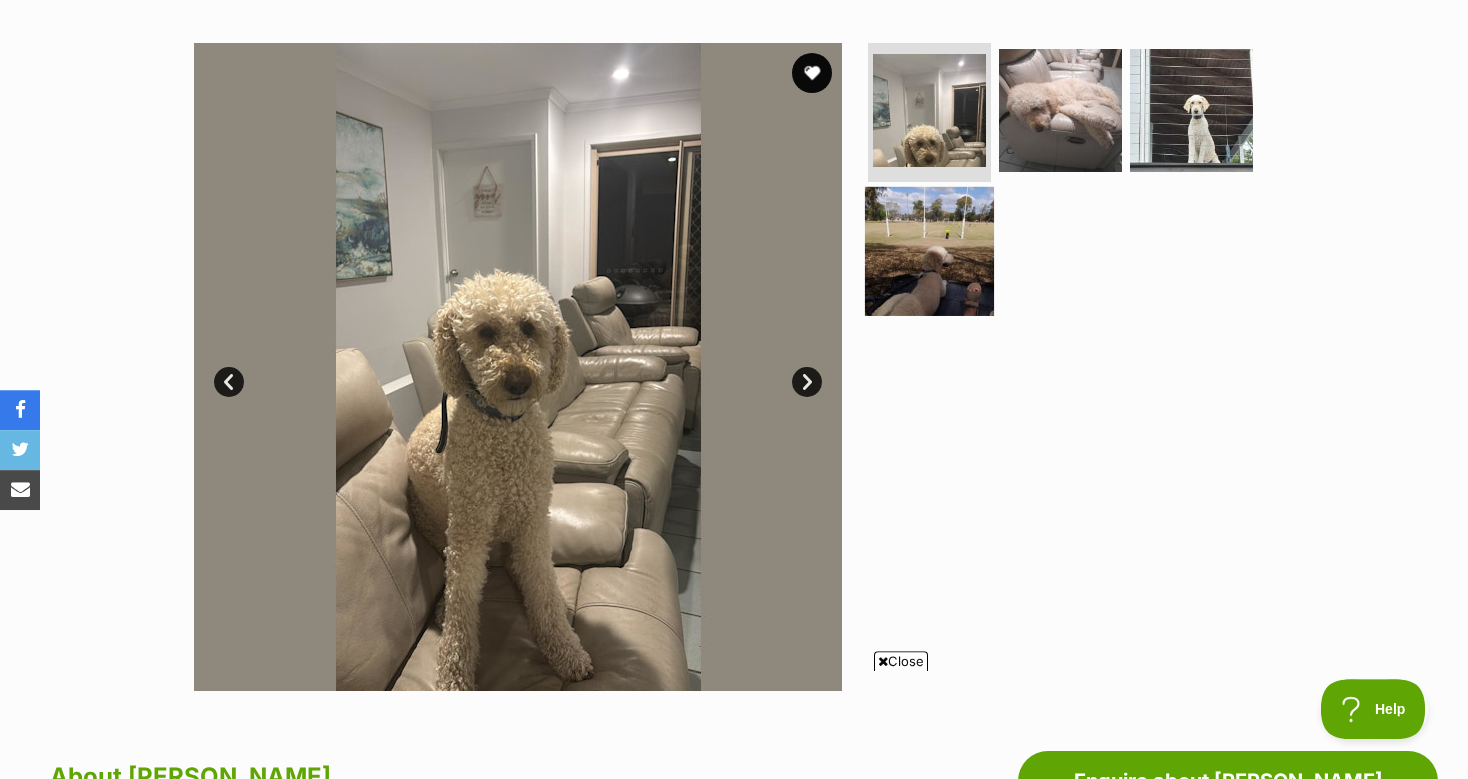 scroll, scrollTop: 316, scrollLeft: 0, axis: vertical 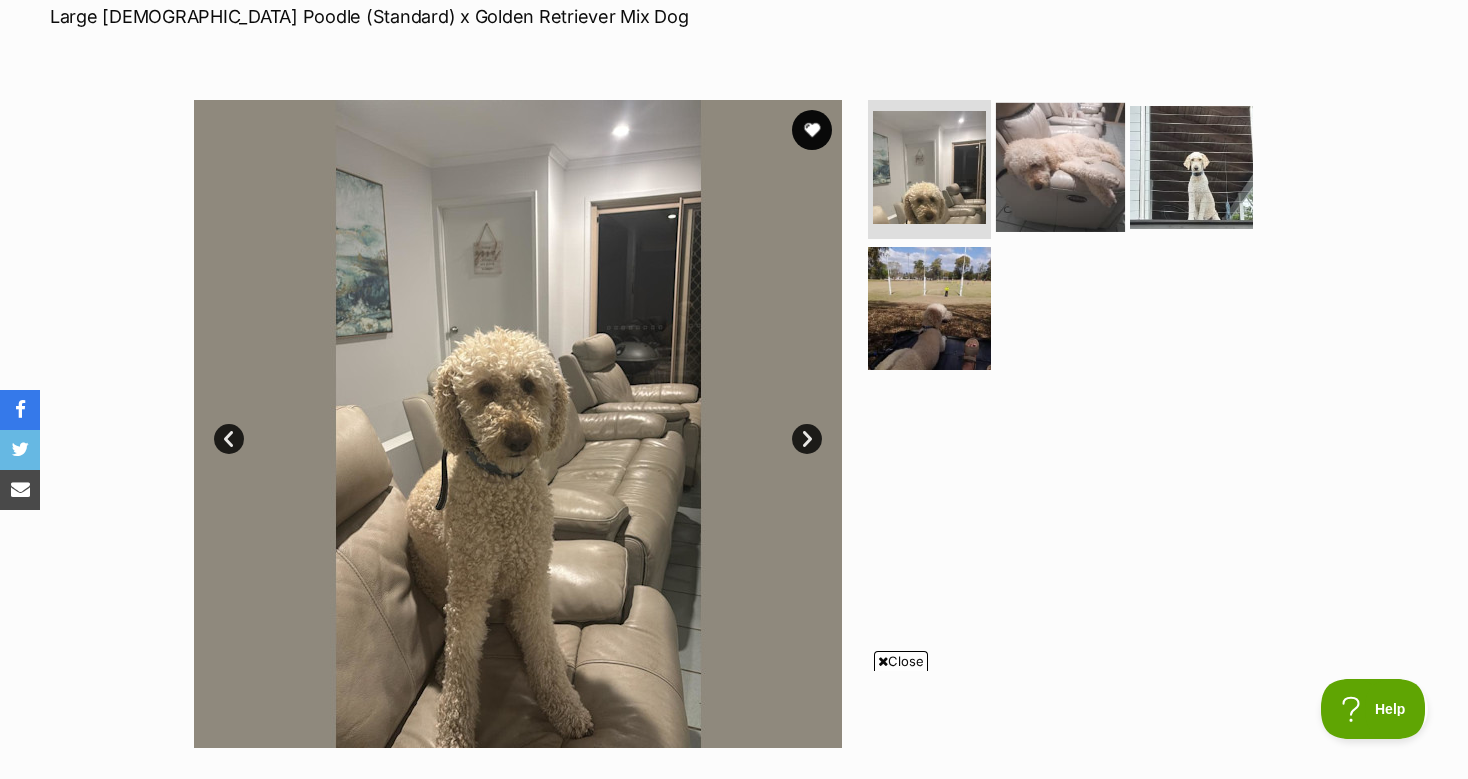 click at bounding box center (1060, 166) 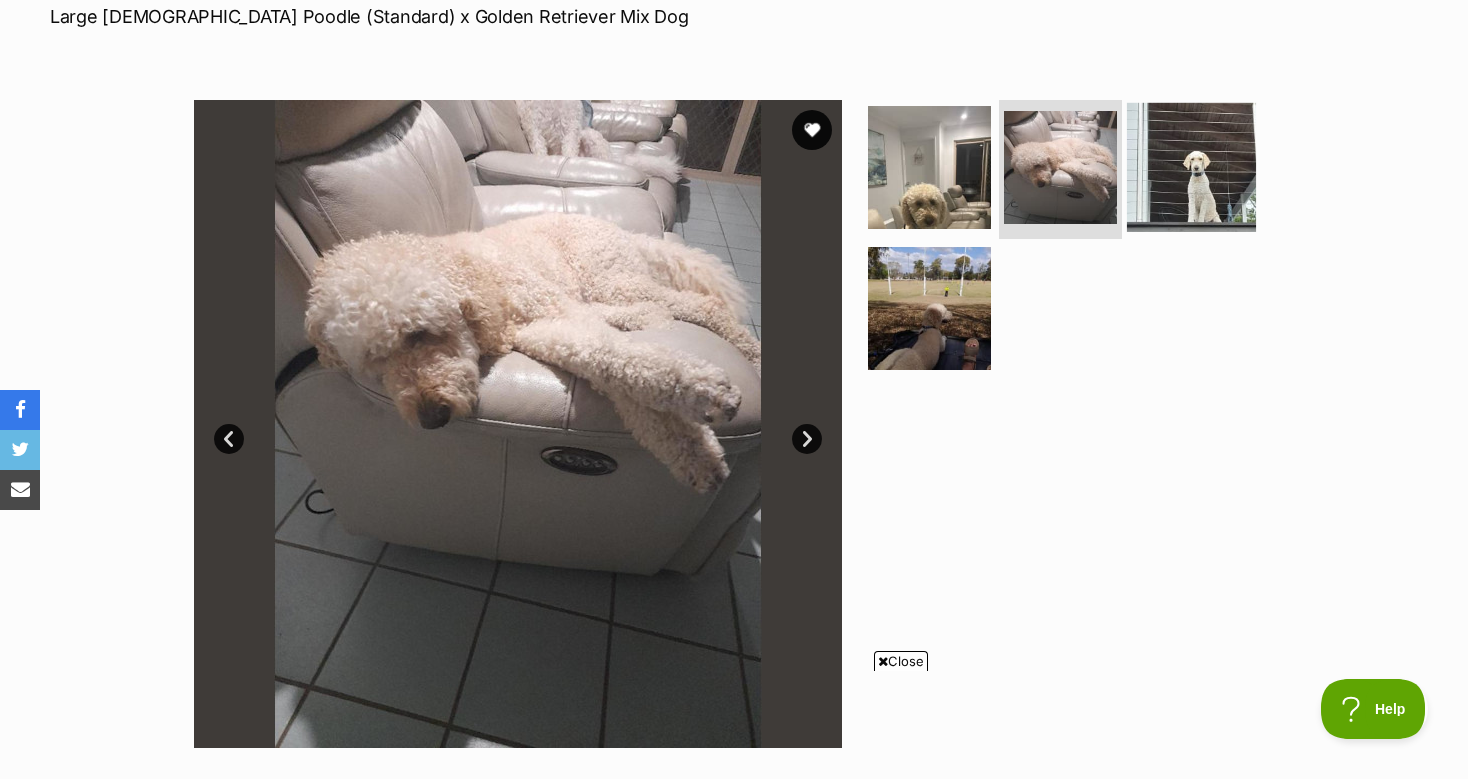 click at bounding box center (1191, 166) 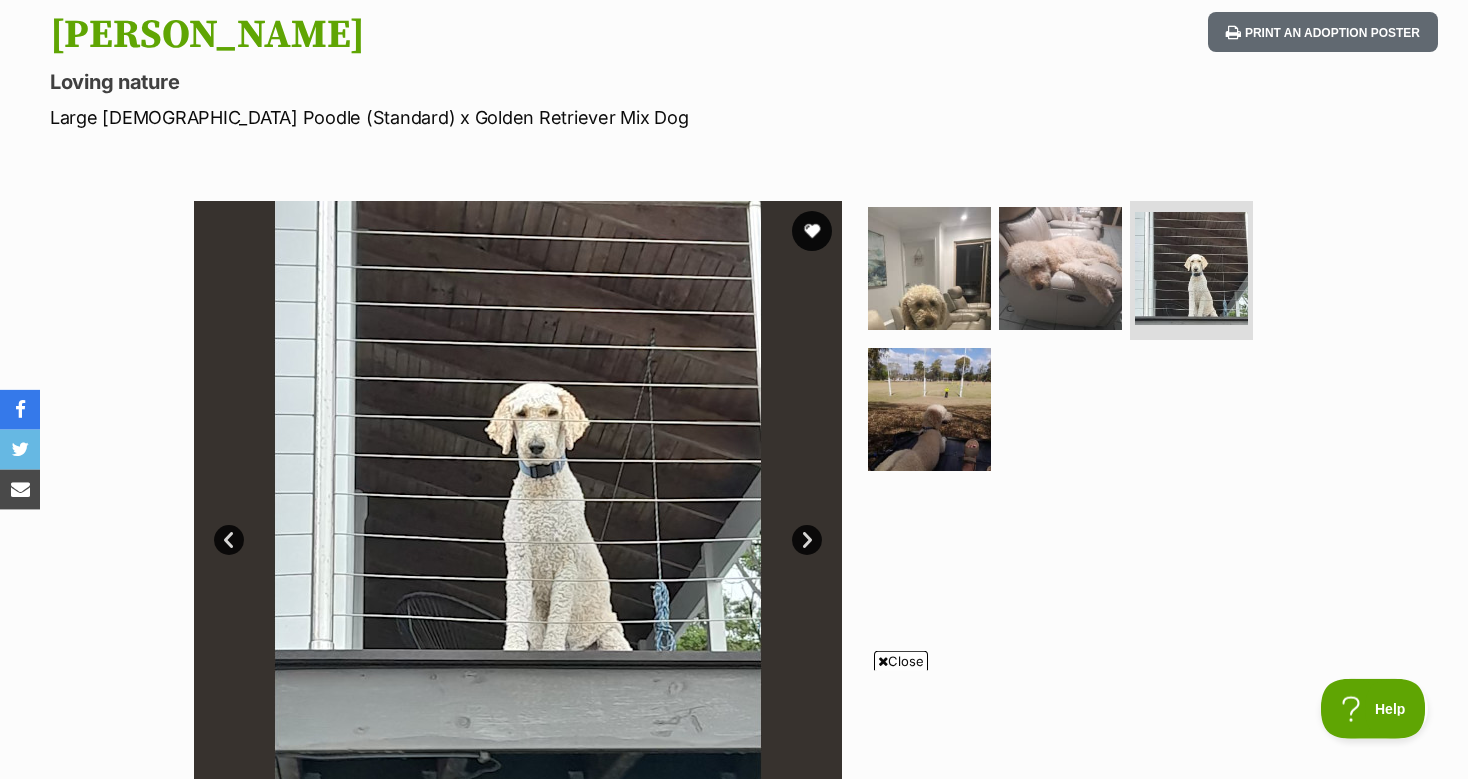 scroll, scrollTop: 211, scrollLeft: 0, axis: vertical 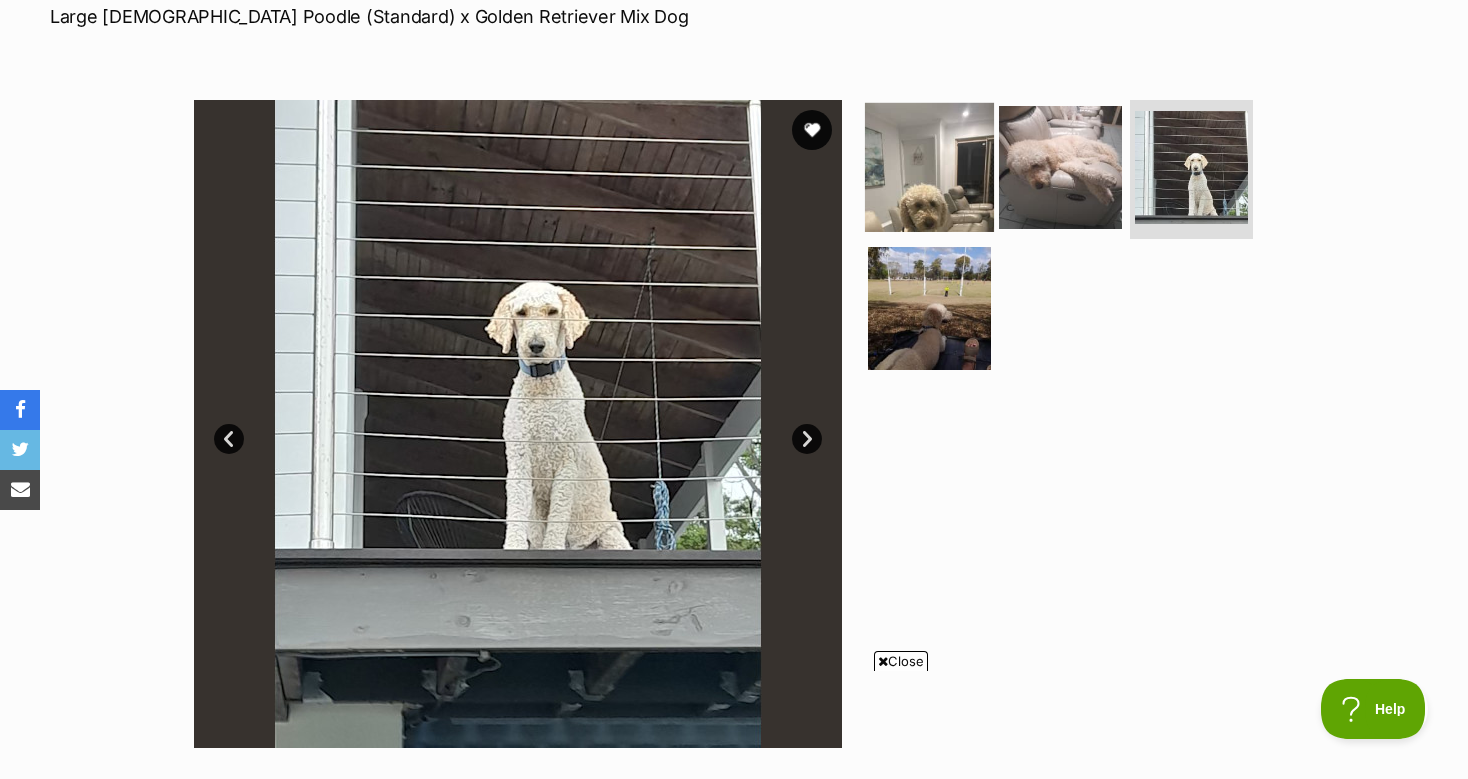 click at bounding box center (929, 166) 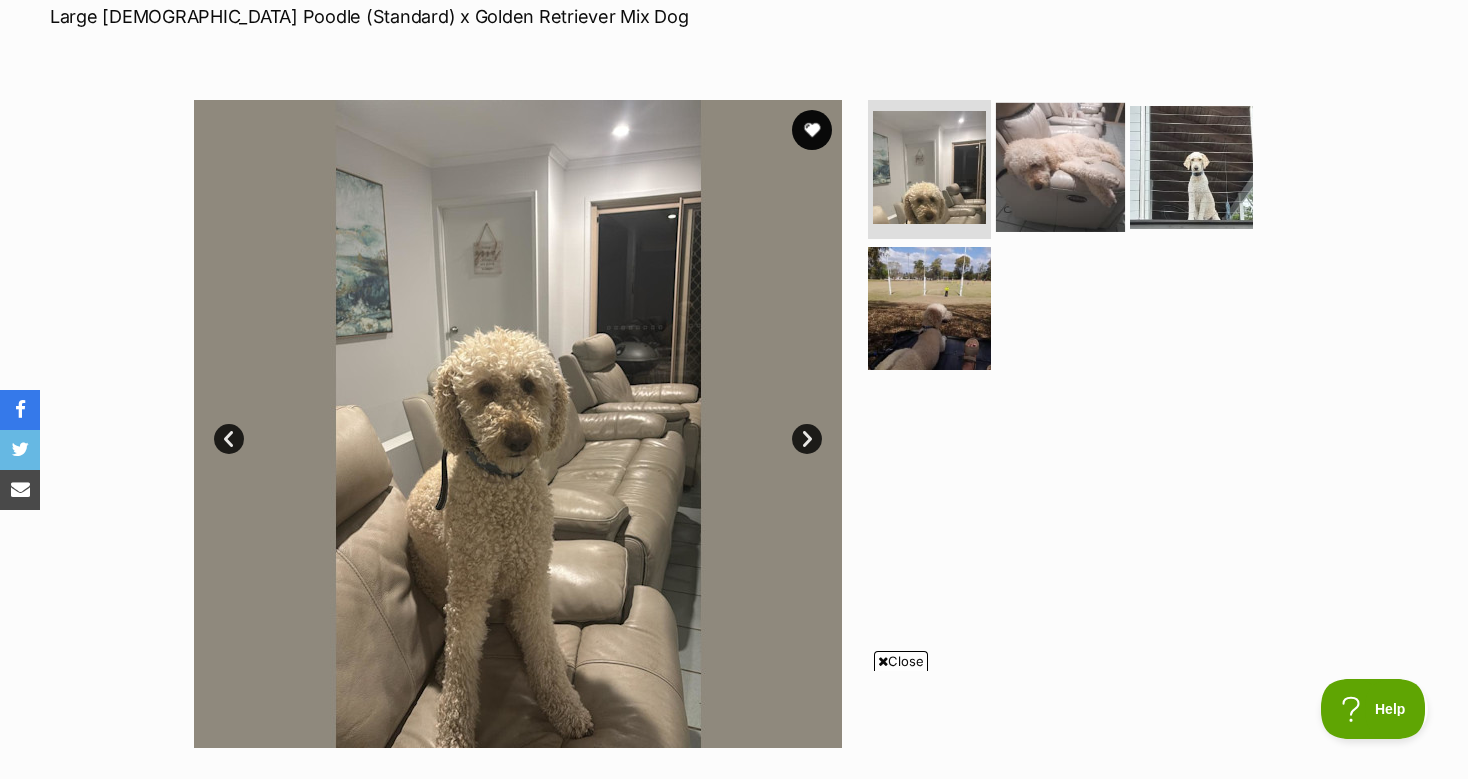 click at bounding box center (1060, 166) 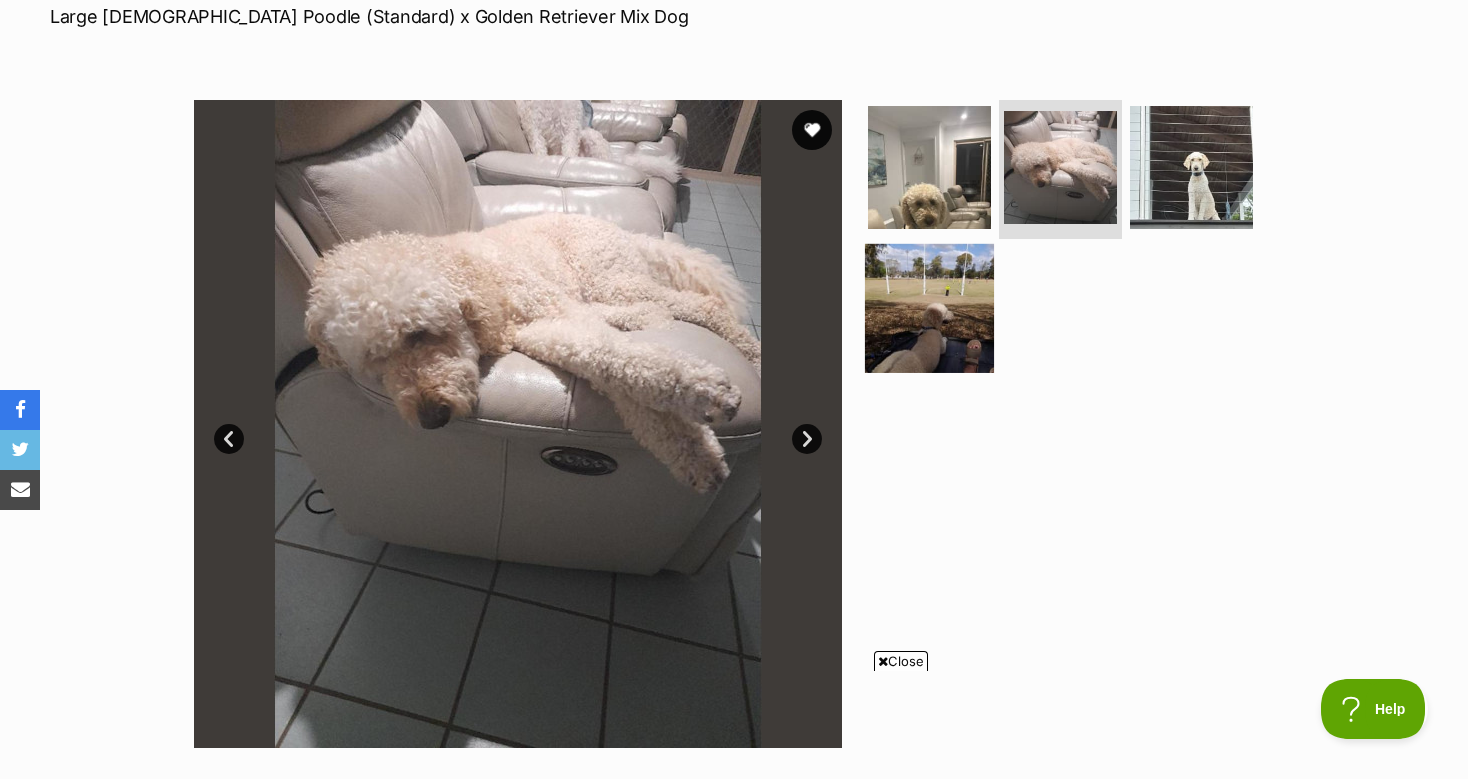 click at bounding box center [929, 308] 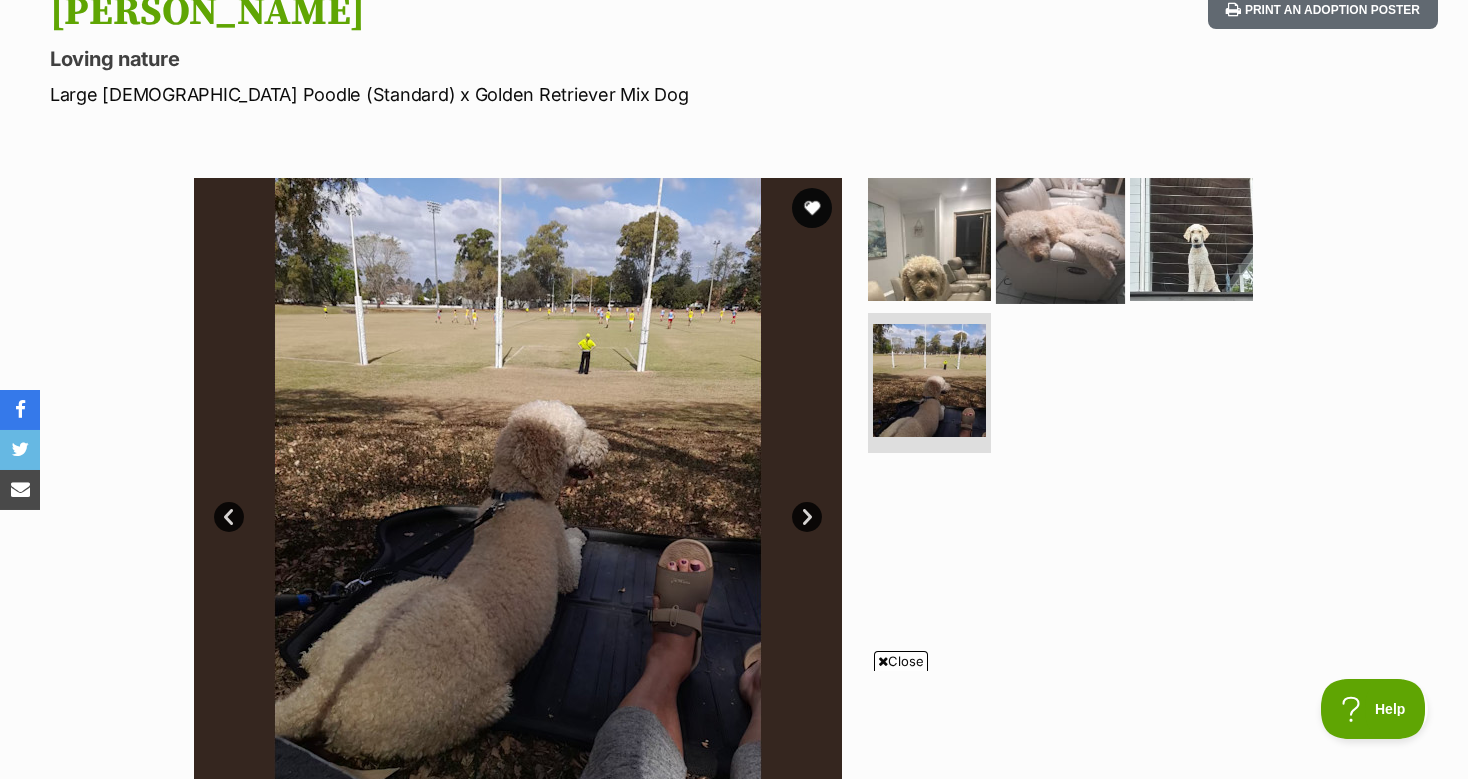 scroll, scrollTop: 211, scrollLeft: 0, axis: vertical 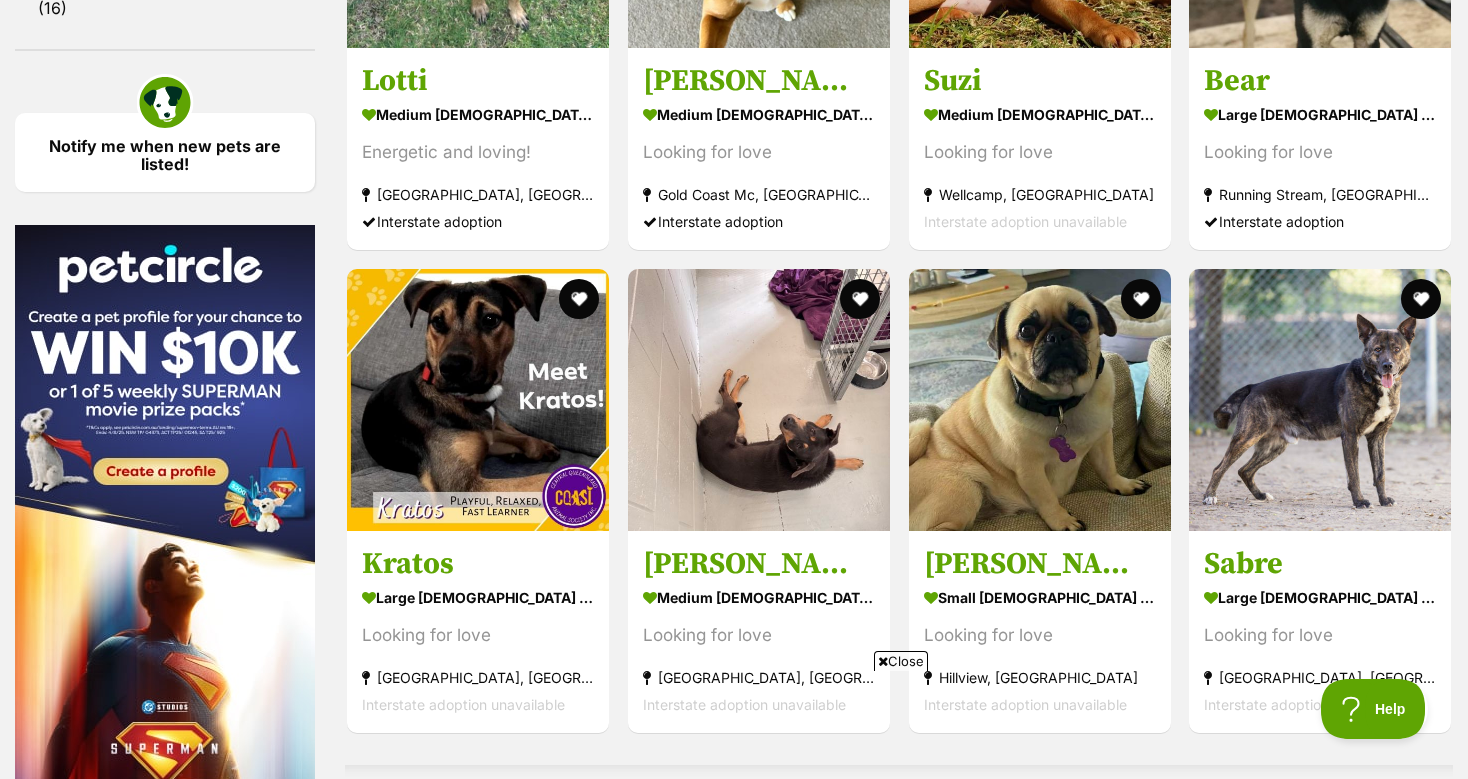 click on "Next" at bounding box center [980, 1129] 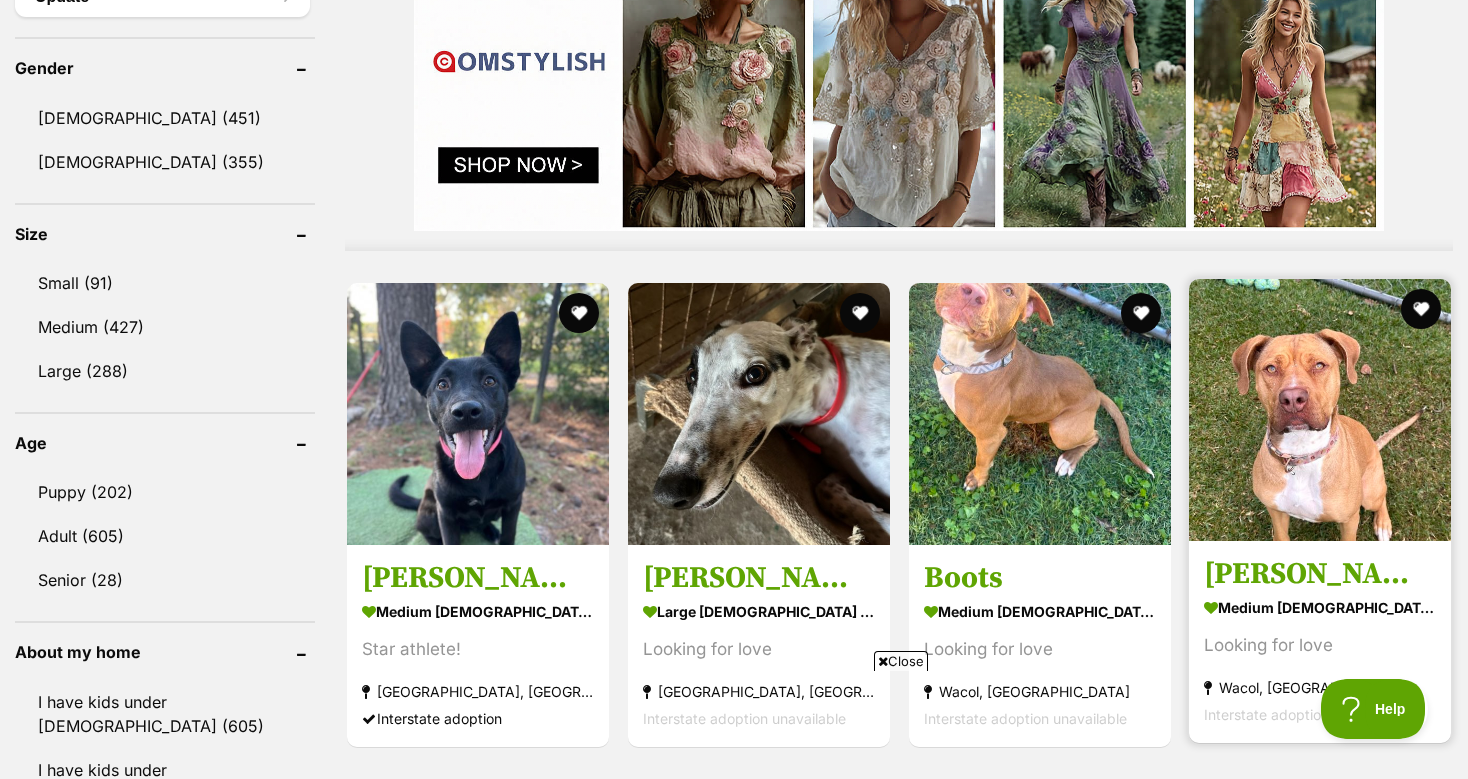 scroll, scrollTop: 0, scrollLeft: 0, axis: both 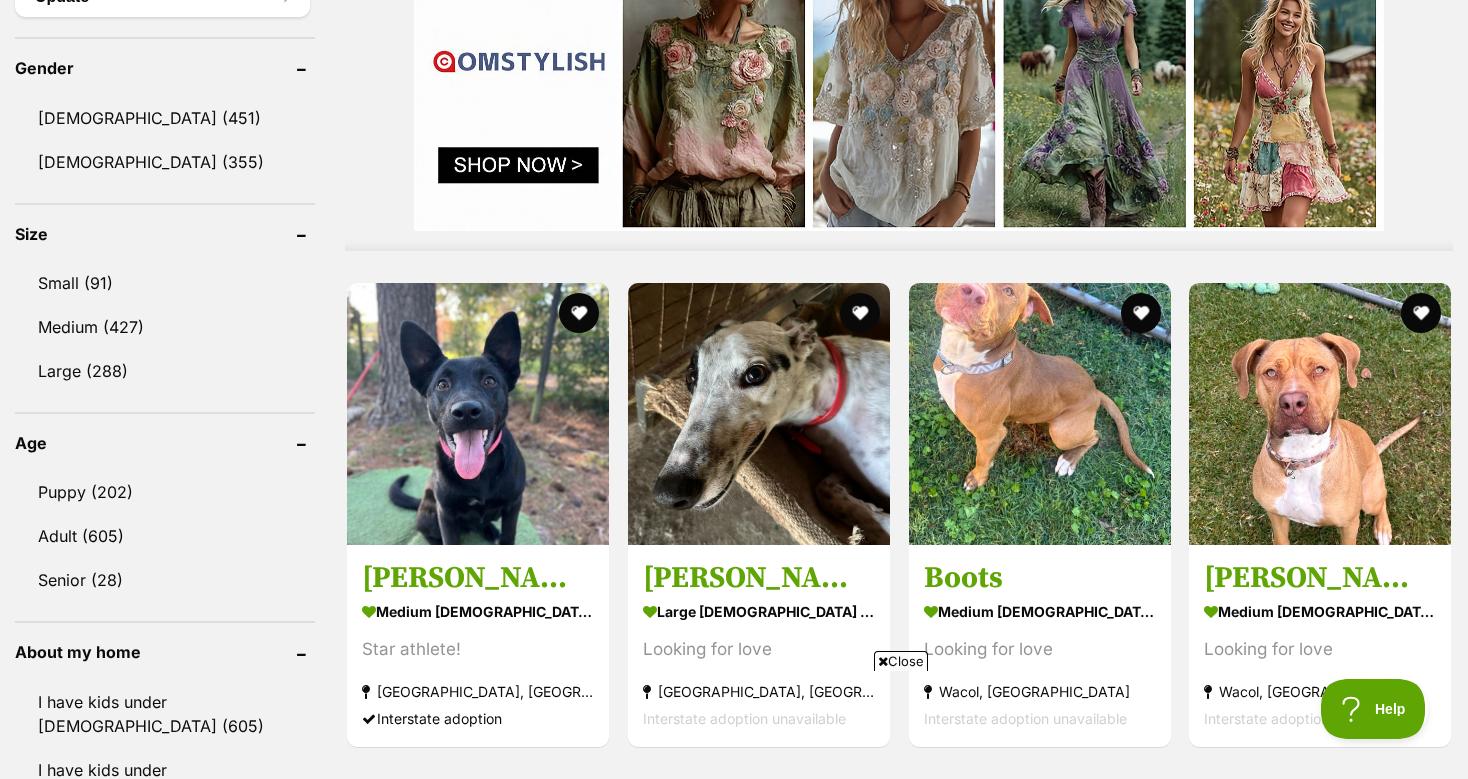 click on "Close" at bounding box center (901, 661) 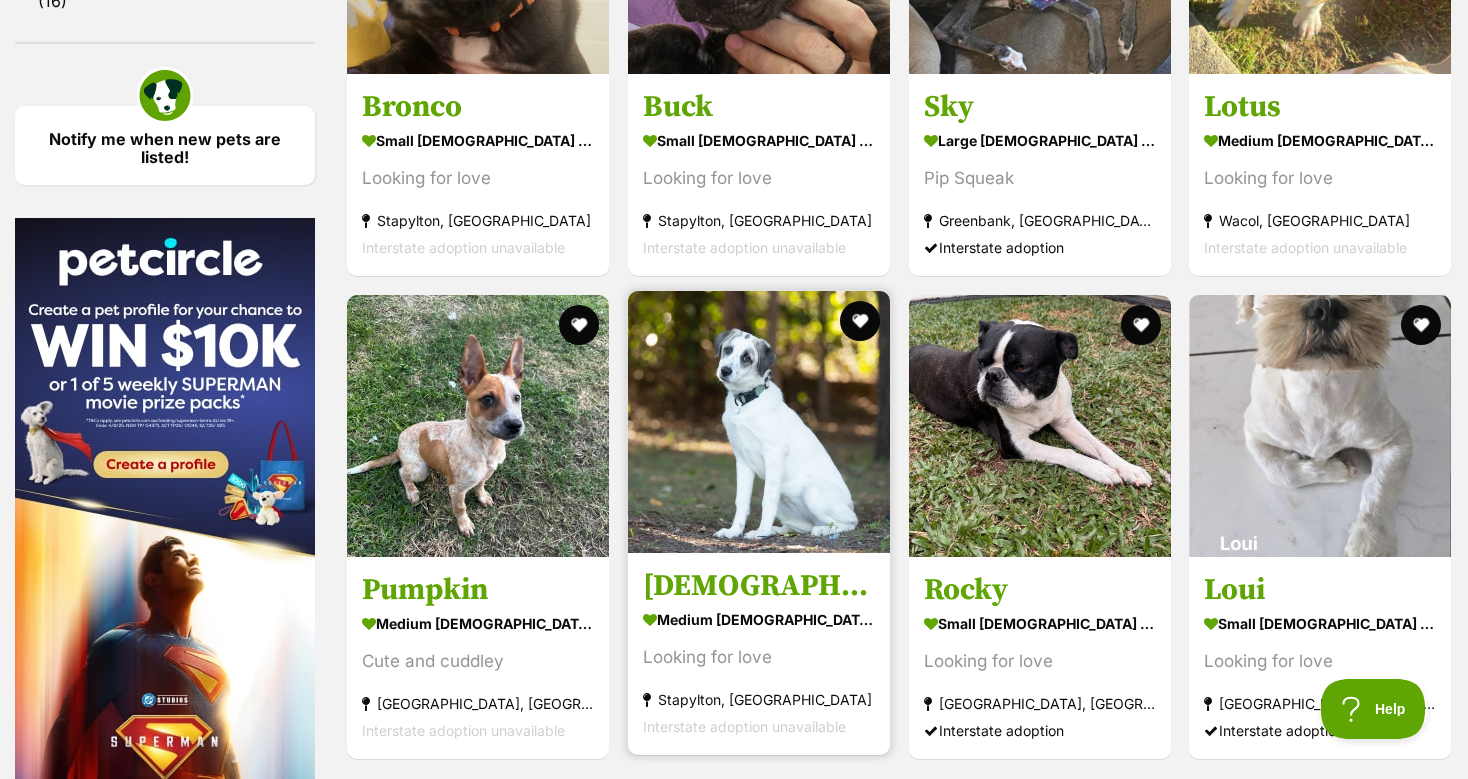 scroll, scrollTop: 3379, scrollLeft: 0, axis: vertical 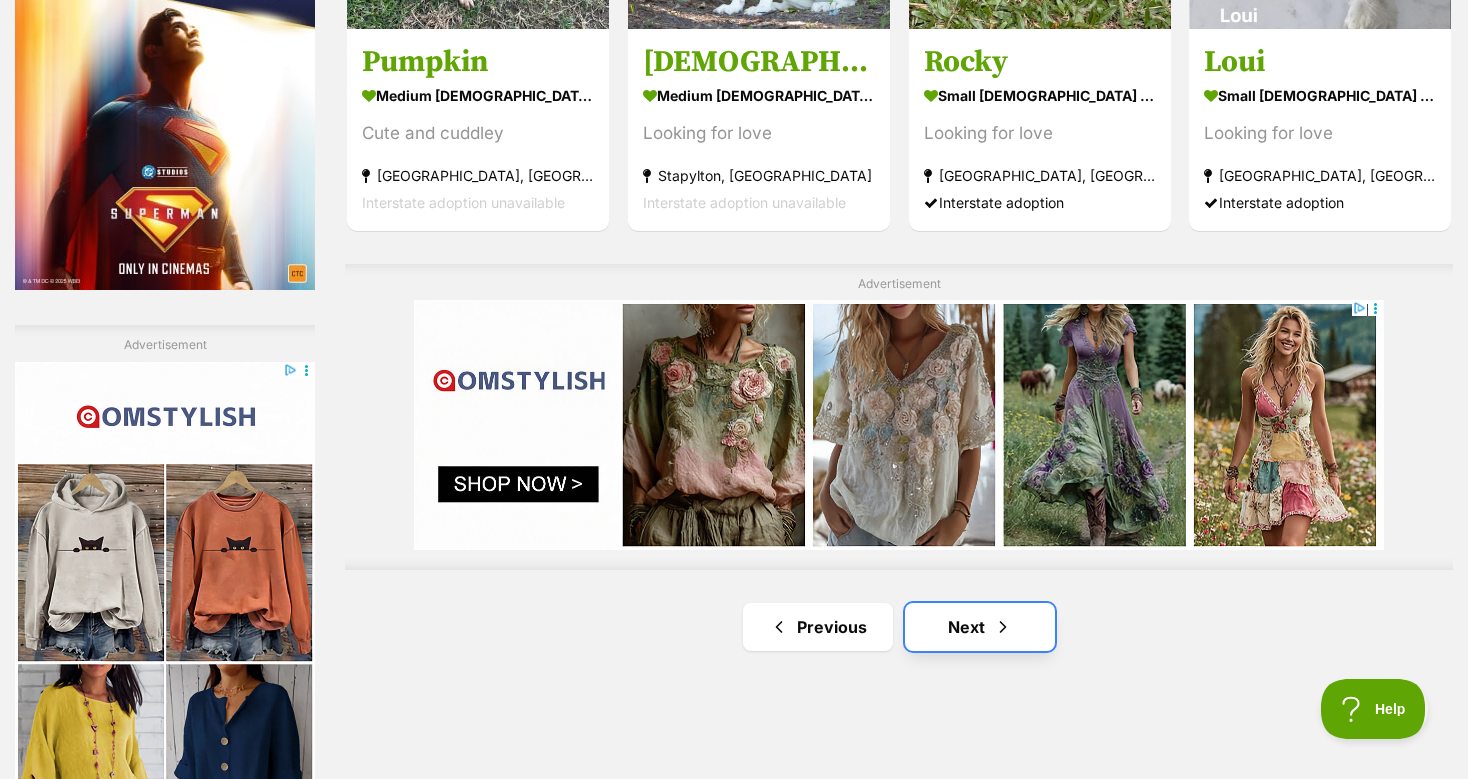 click on "Next" at bounding box center (980, 627) 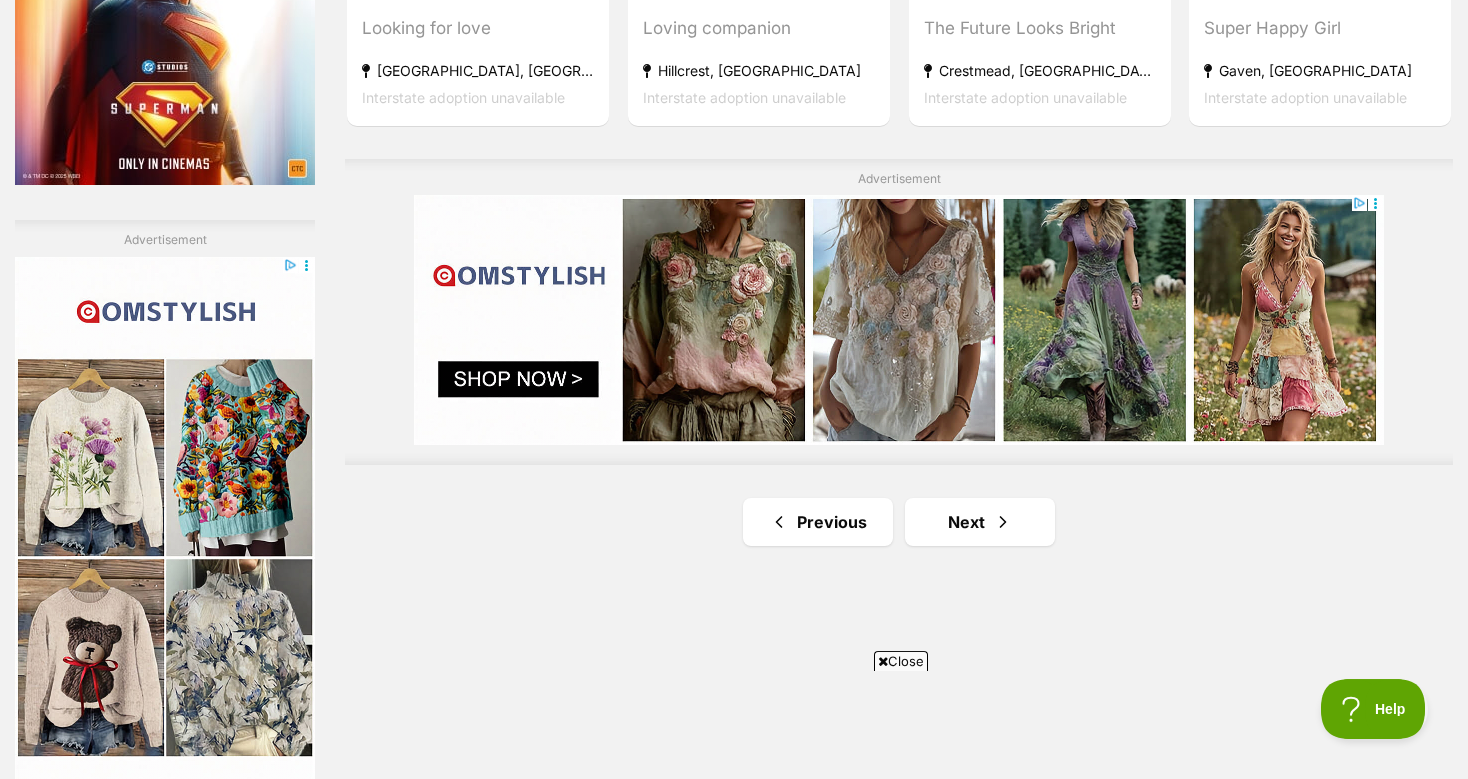 scroll, scrollTop: 3590, scrollLeft: 0, axis: vertical 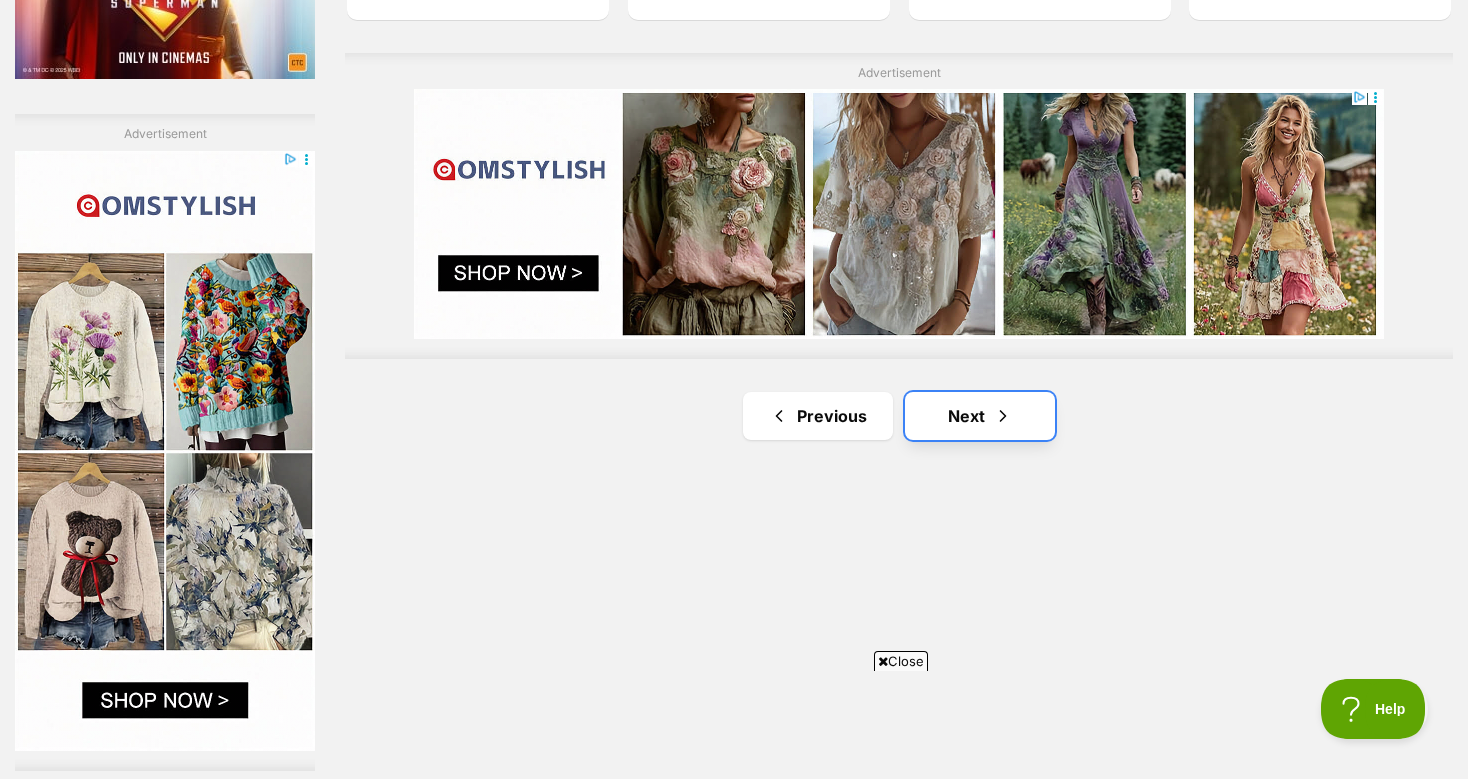click on "Next" at bounding box center [980, 416] 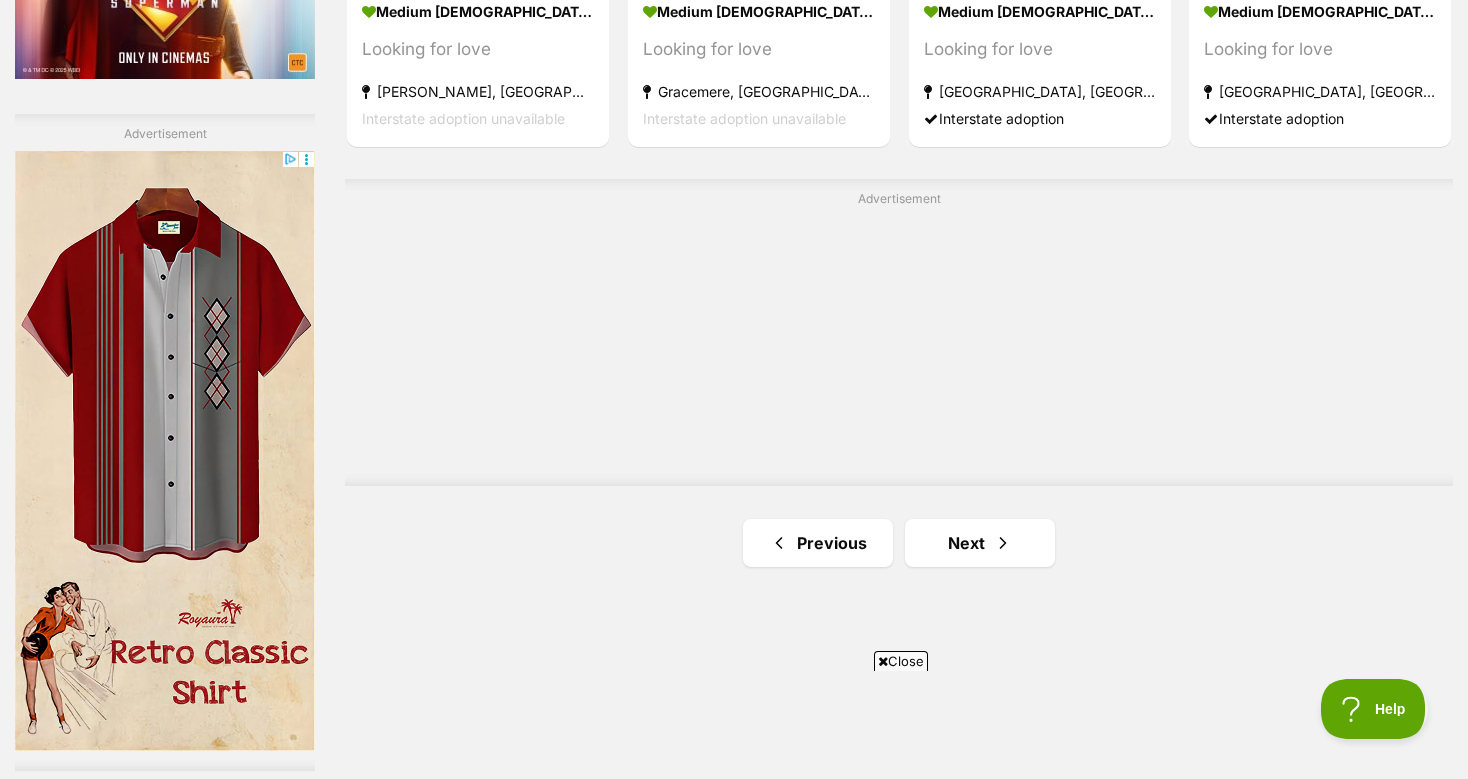 scroll, scrollTop: 3484, scrollLeft: 0, axis: vertical 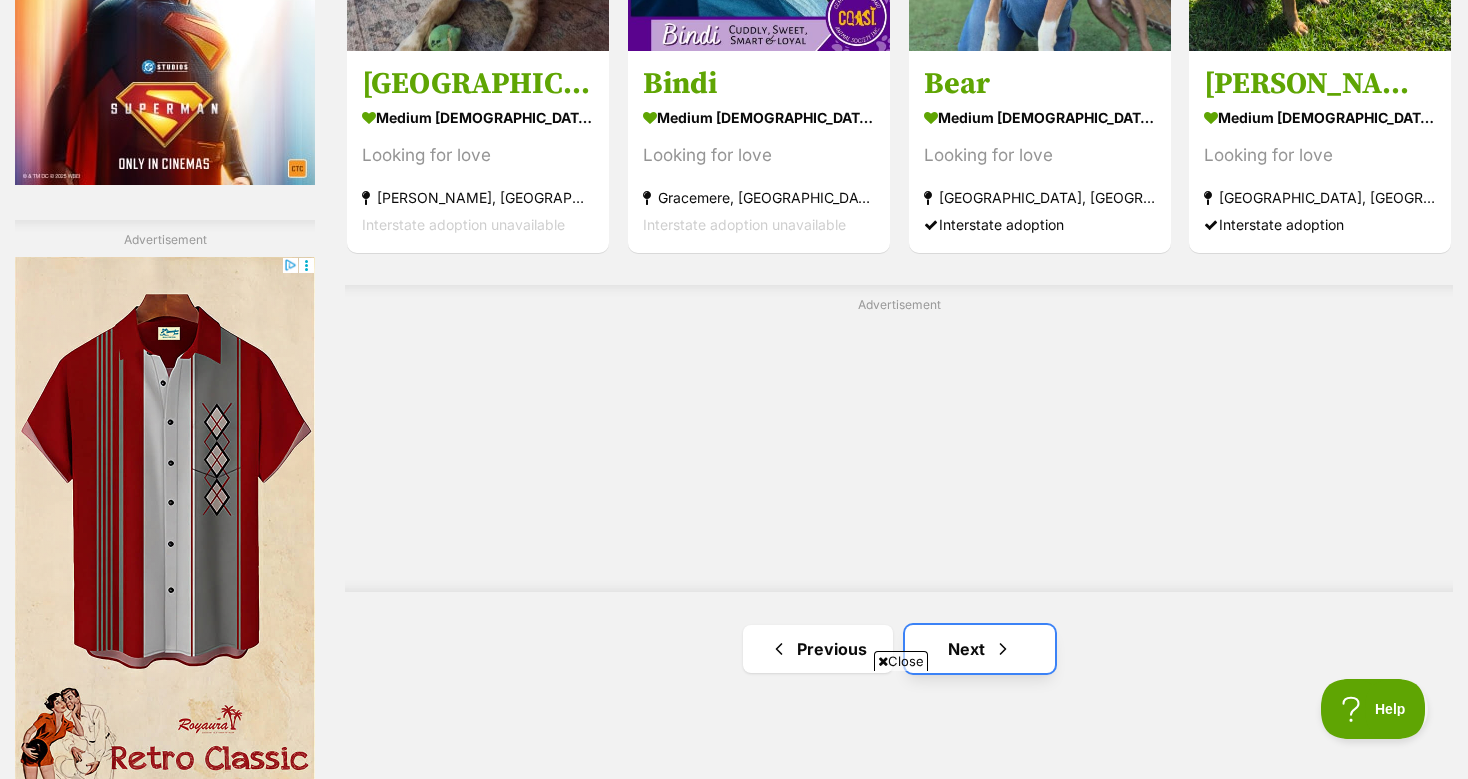 click on "Next" at bounding box center (980, 649) 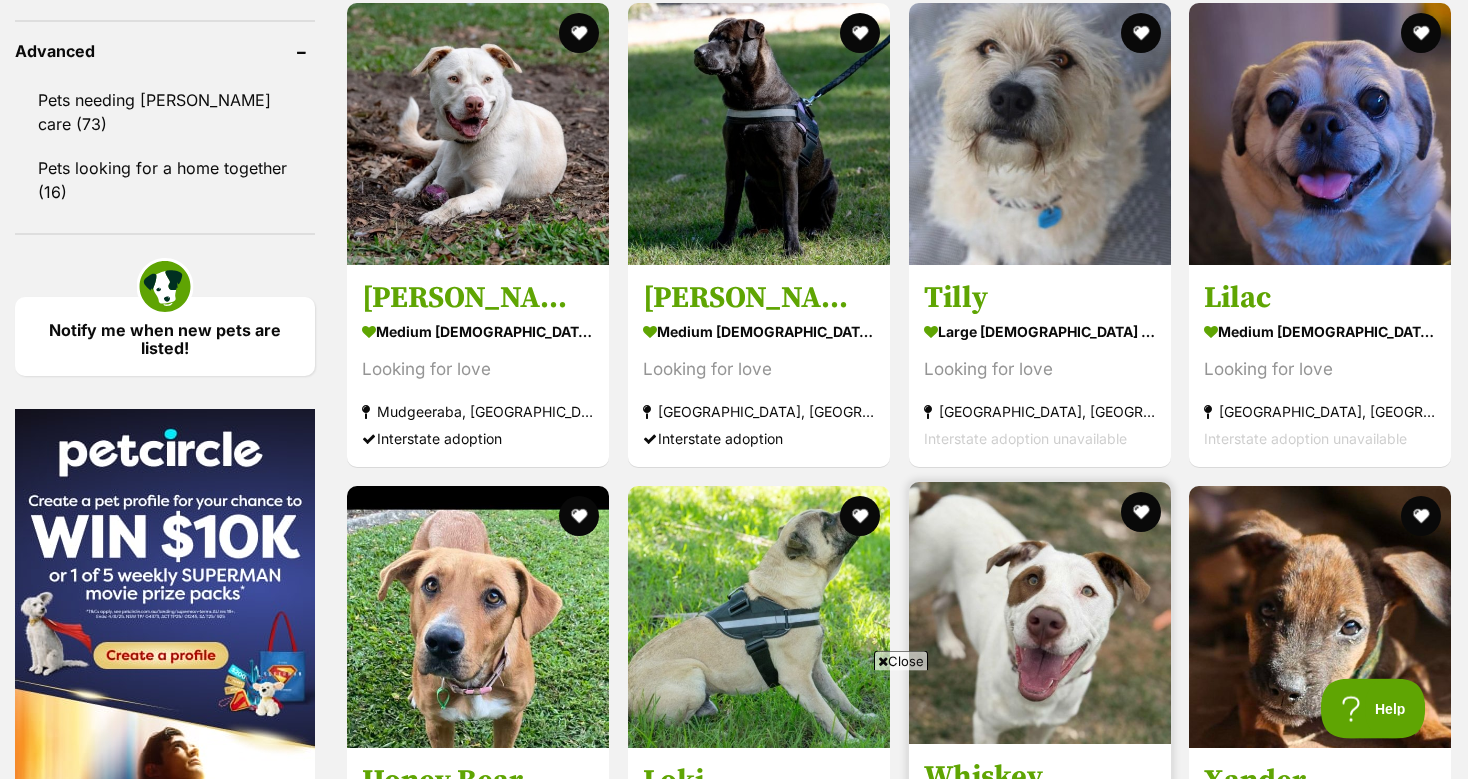 scroll, scrollTop: 2640, scrollLeft: 0, axis: vertical 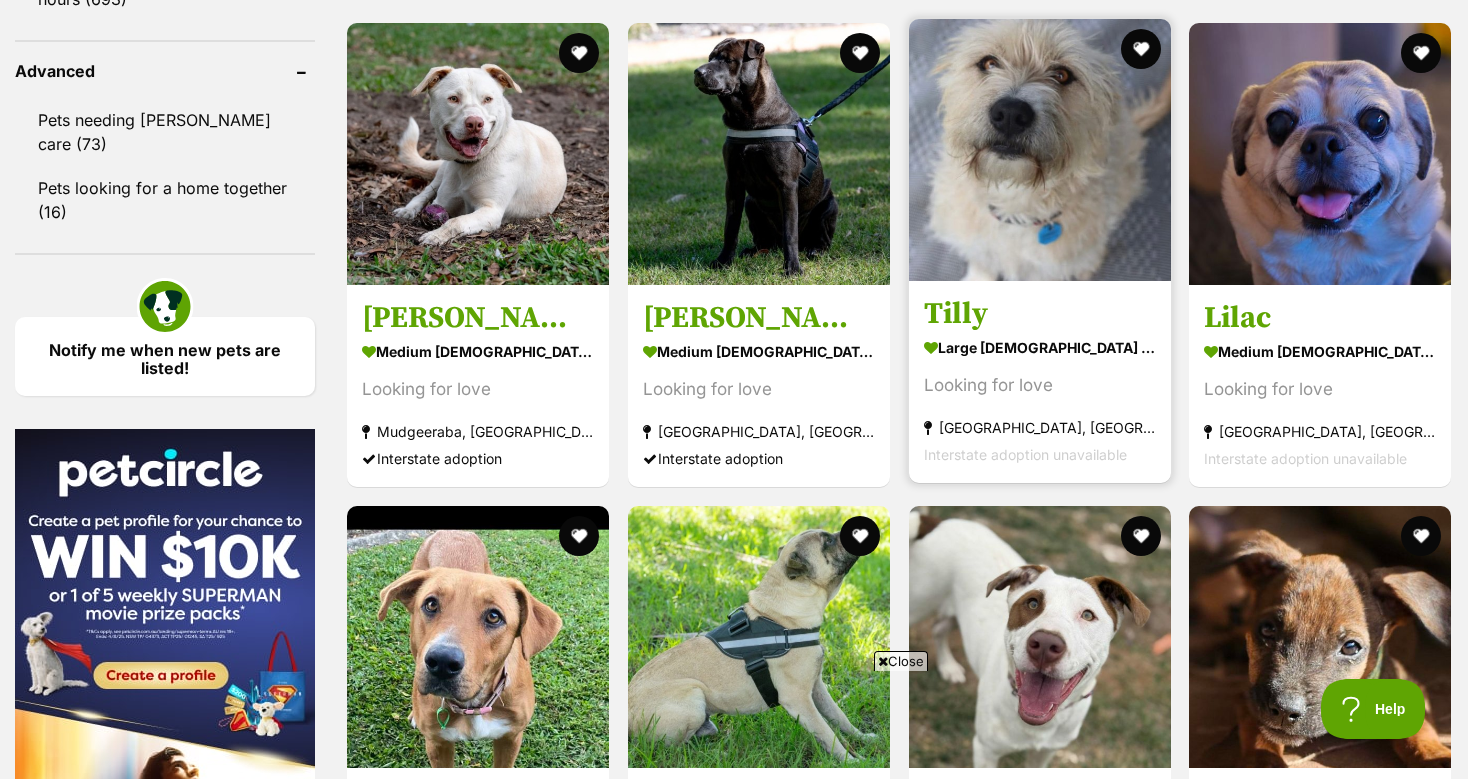 click at bounding box center (1040, 150) 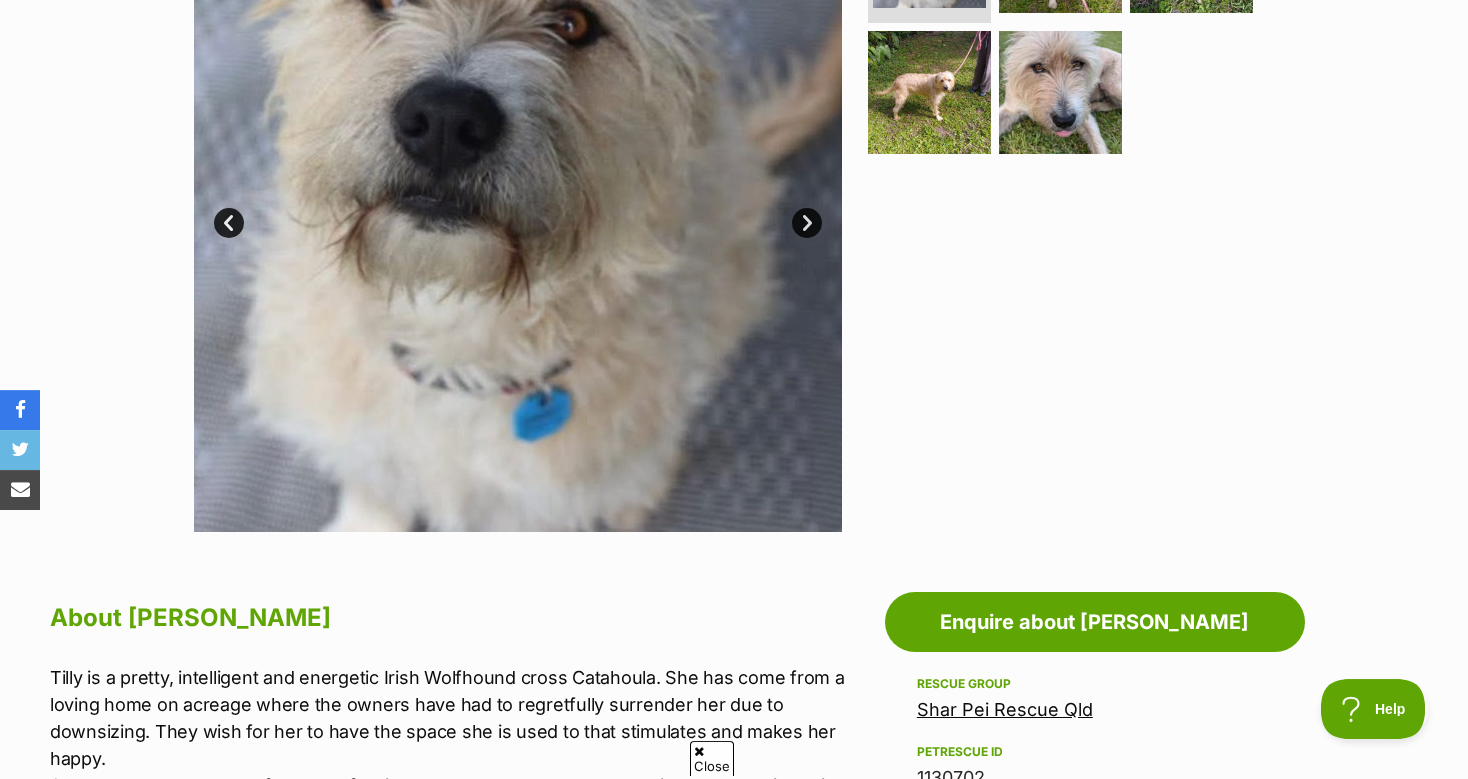 scroll, scrollTop: 422, scrollLeft: 0, axis: vertical 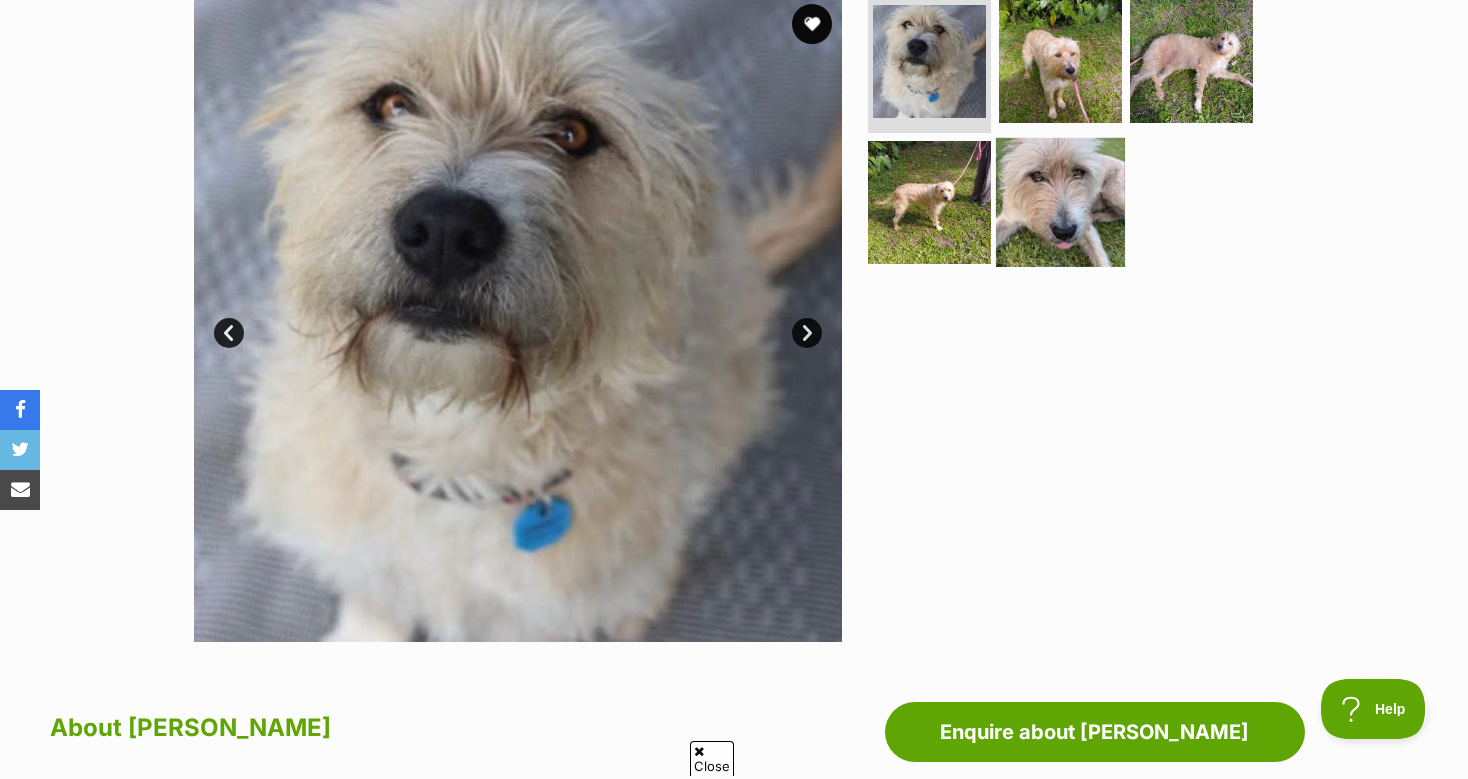click at bounding box center (1060, 202) 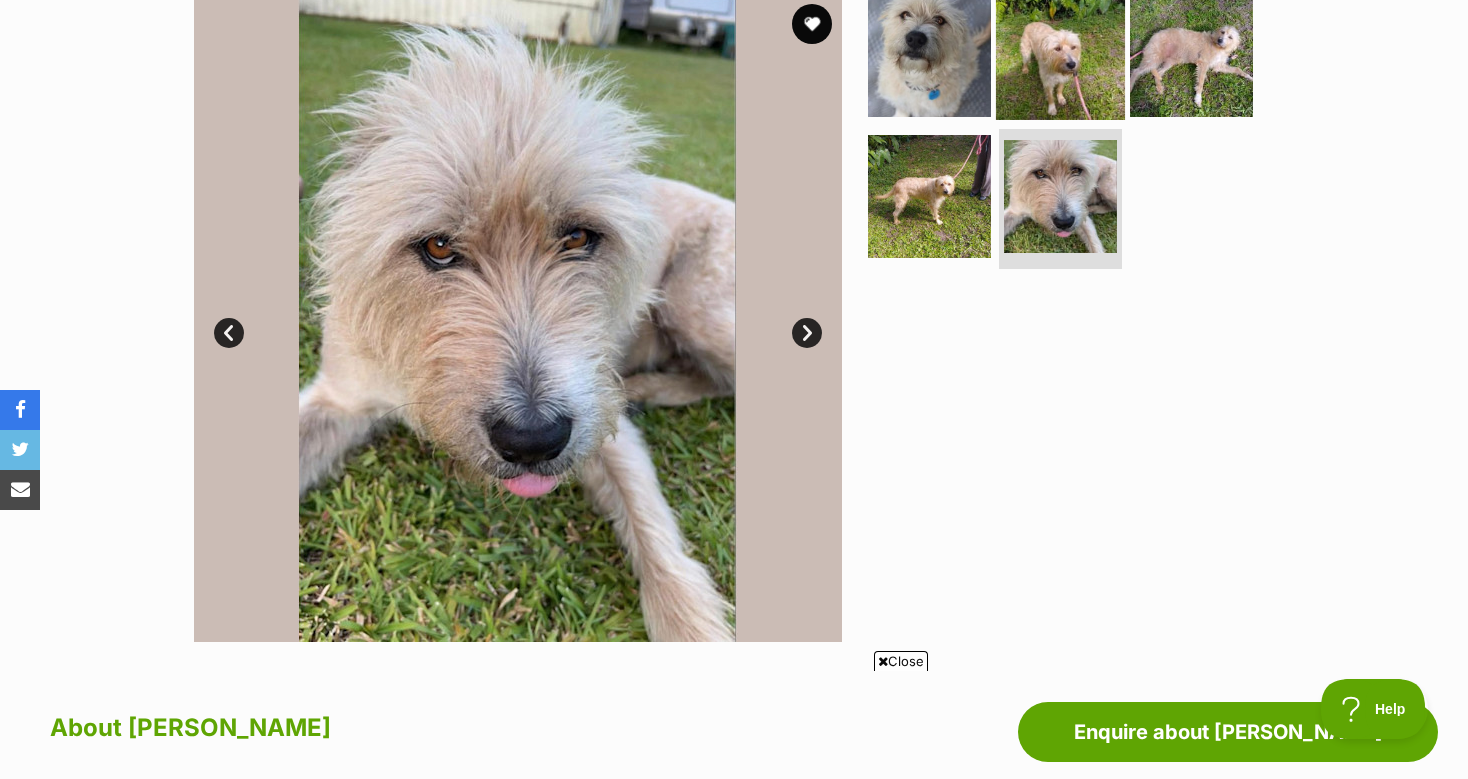 click at bounding box center [1060, 54] 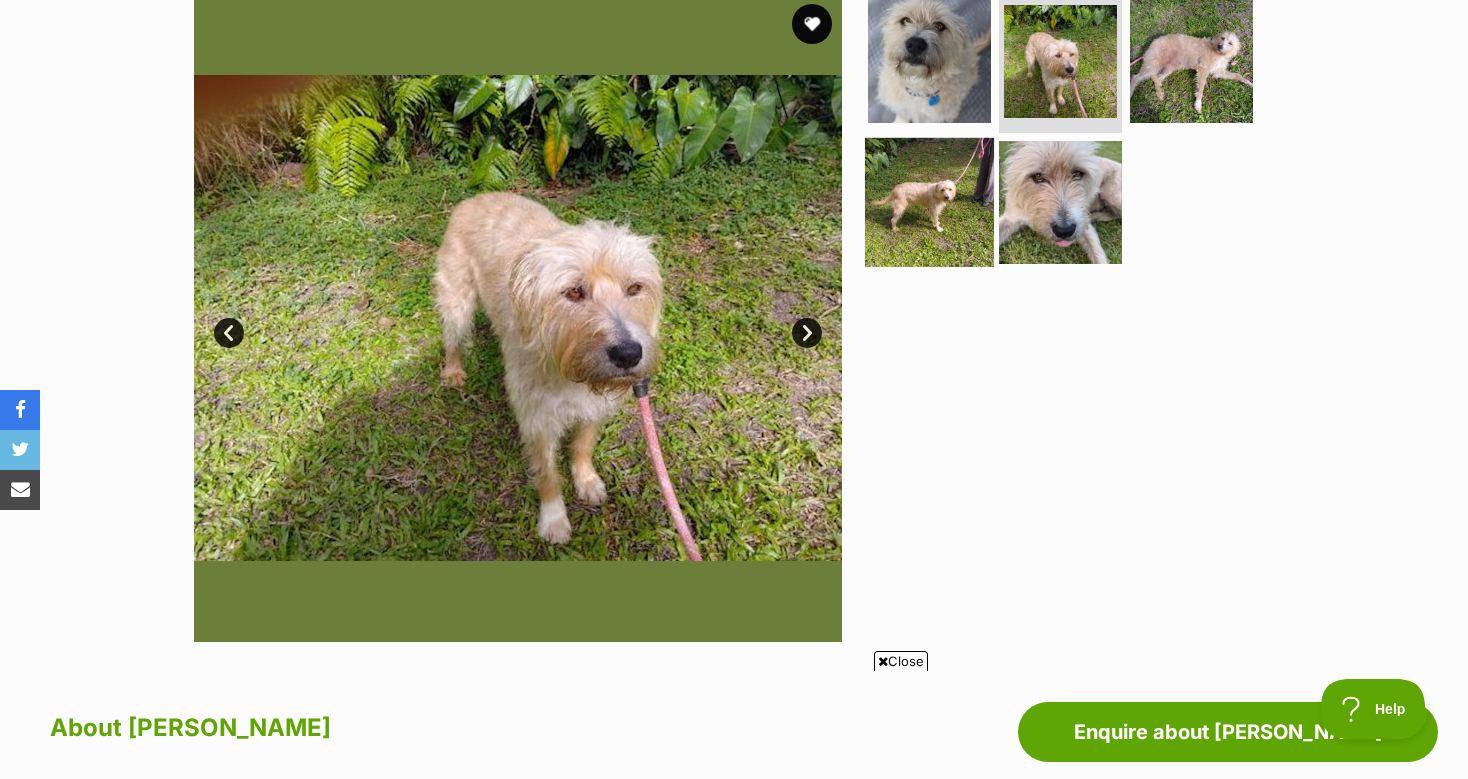 scroll, scrollTop: 0, scrollLeft: 0, axis: both 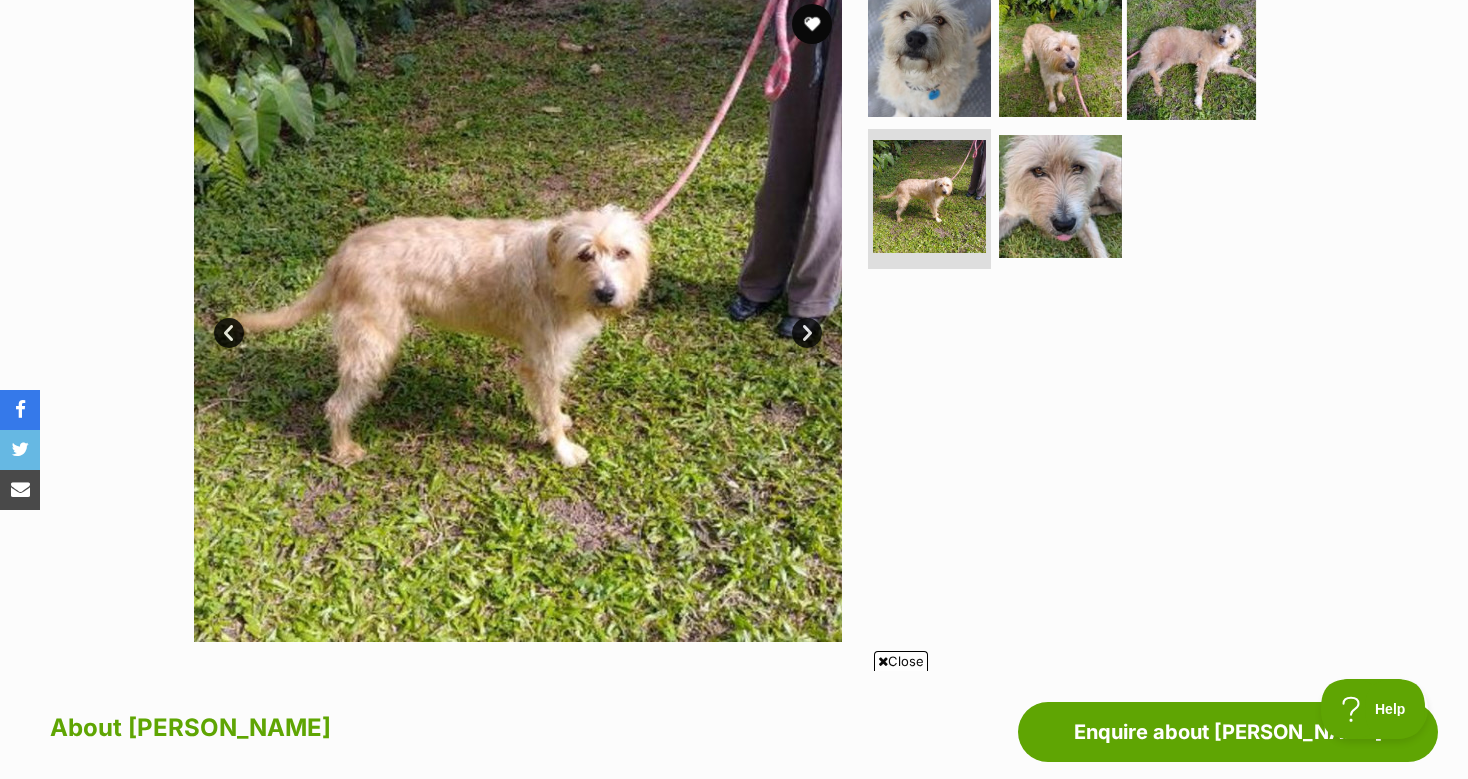 click at bounding box center [1191, 54] 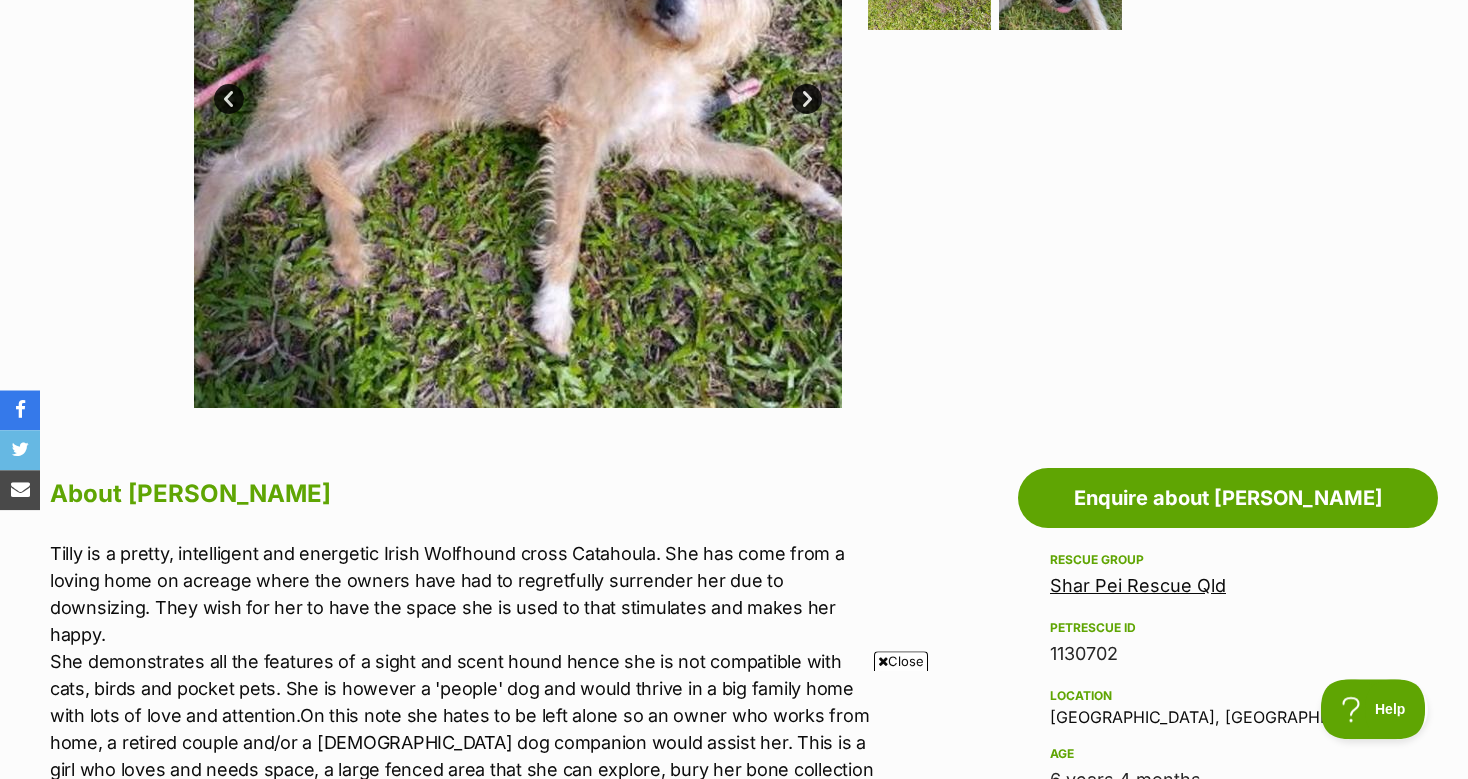 scroll, scrollTop: 633, scrollLeft: 0, axis: vertical 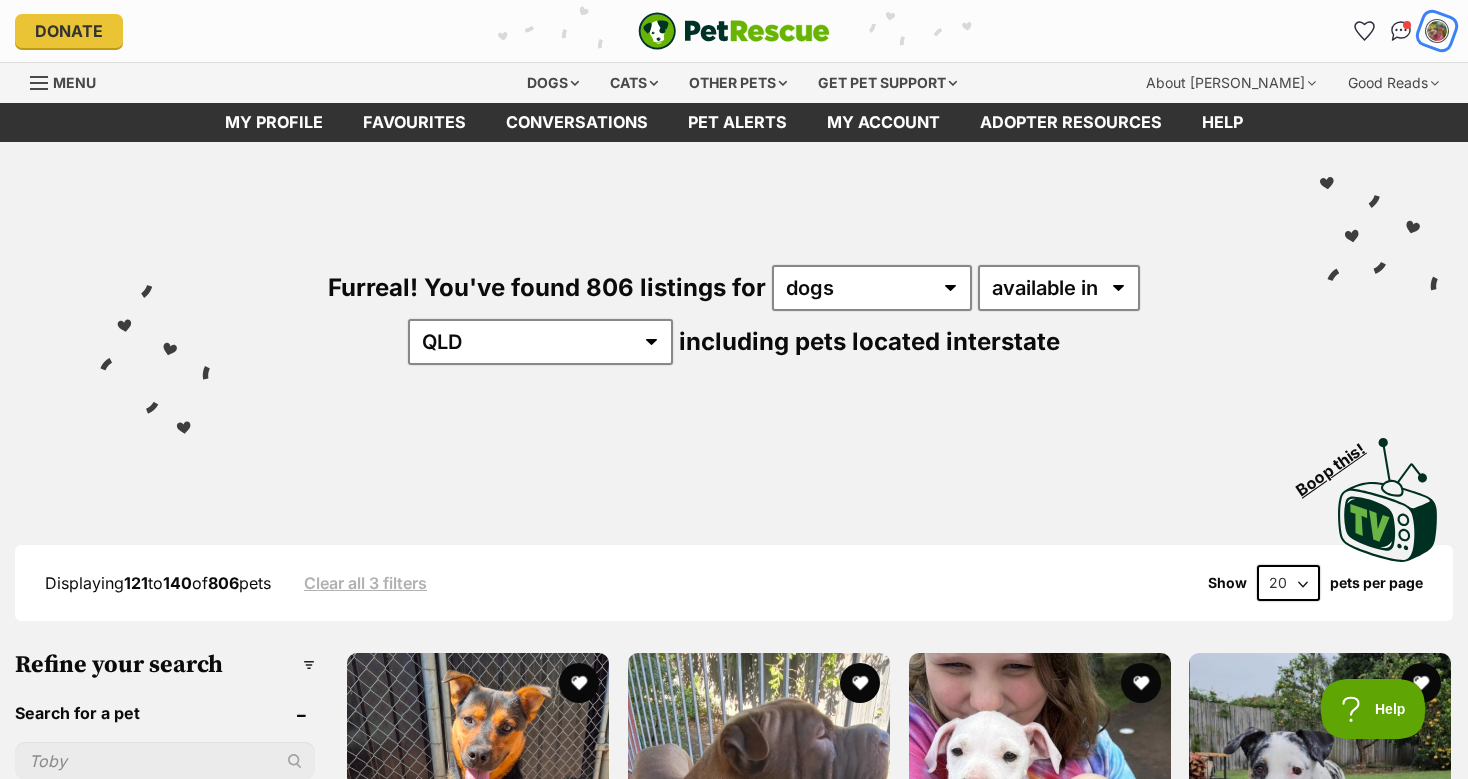 click at bounding box center (1437, 31) 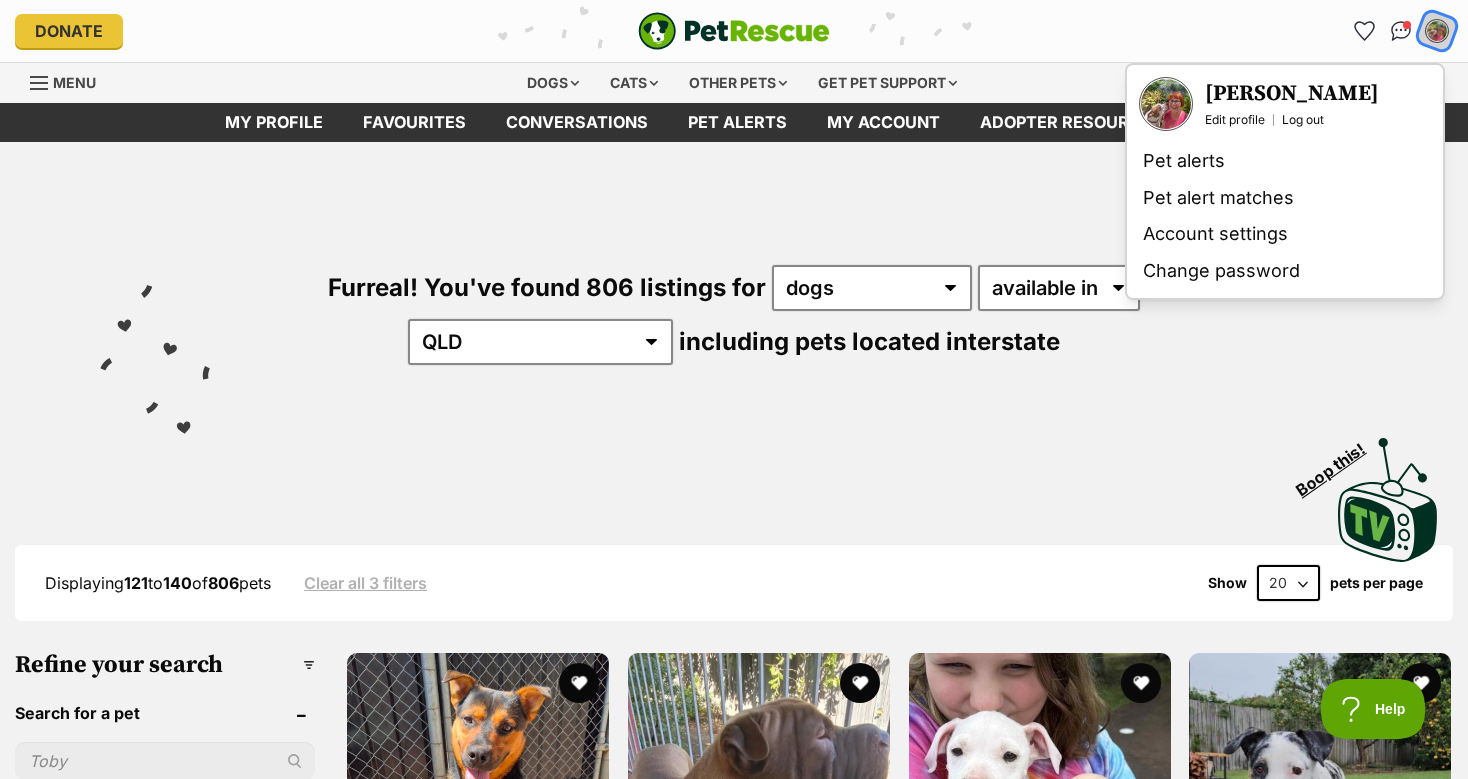 scroll, scrollTop: 0, scrollLeft: 0, axis: both 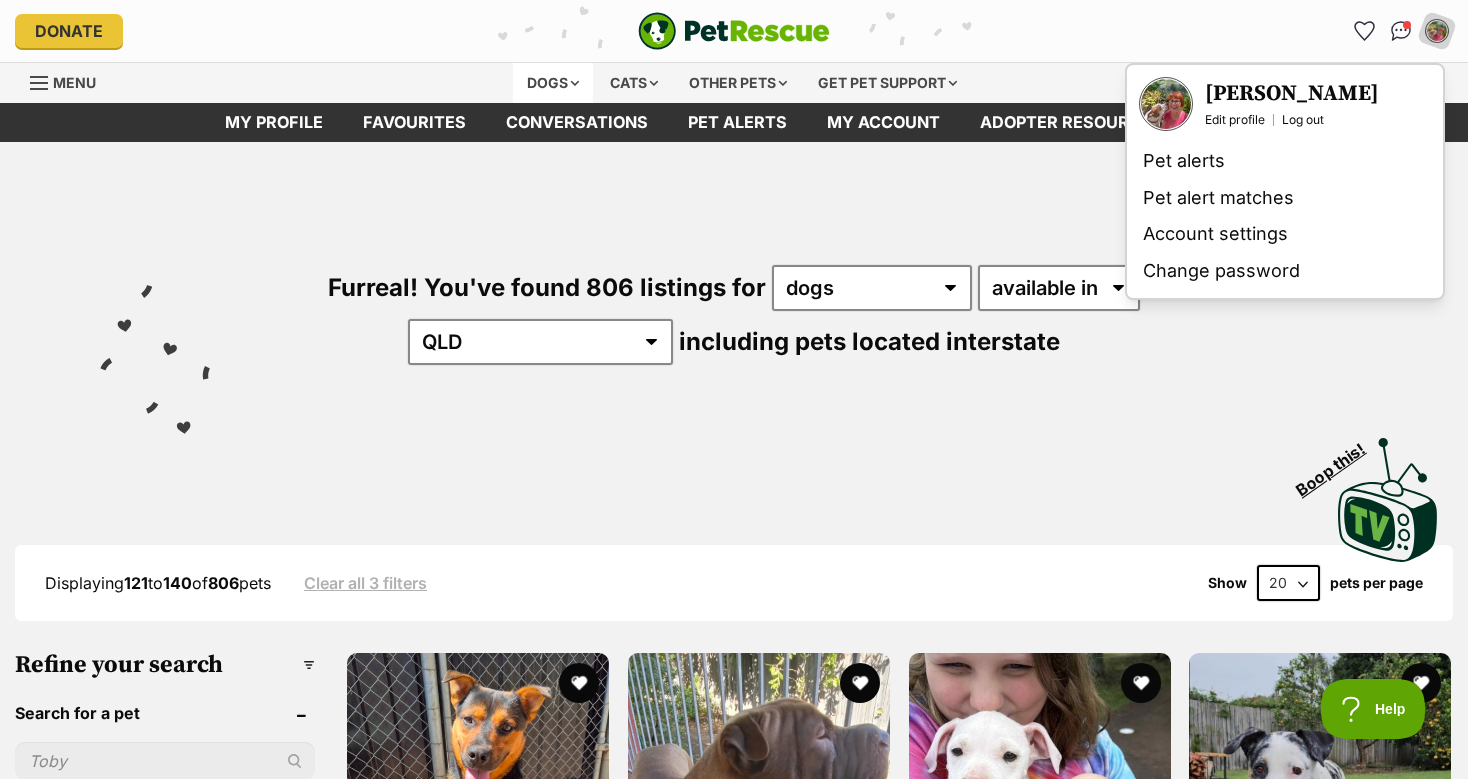 click on "Dogs" at bounding box center (553, 83) 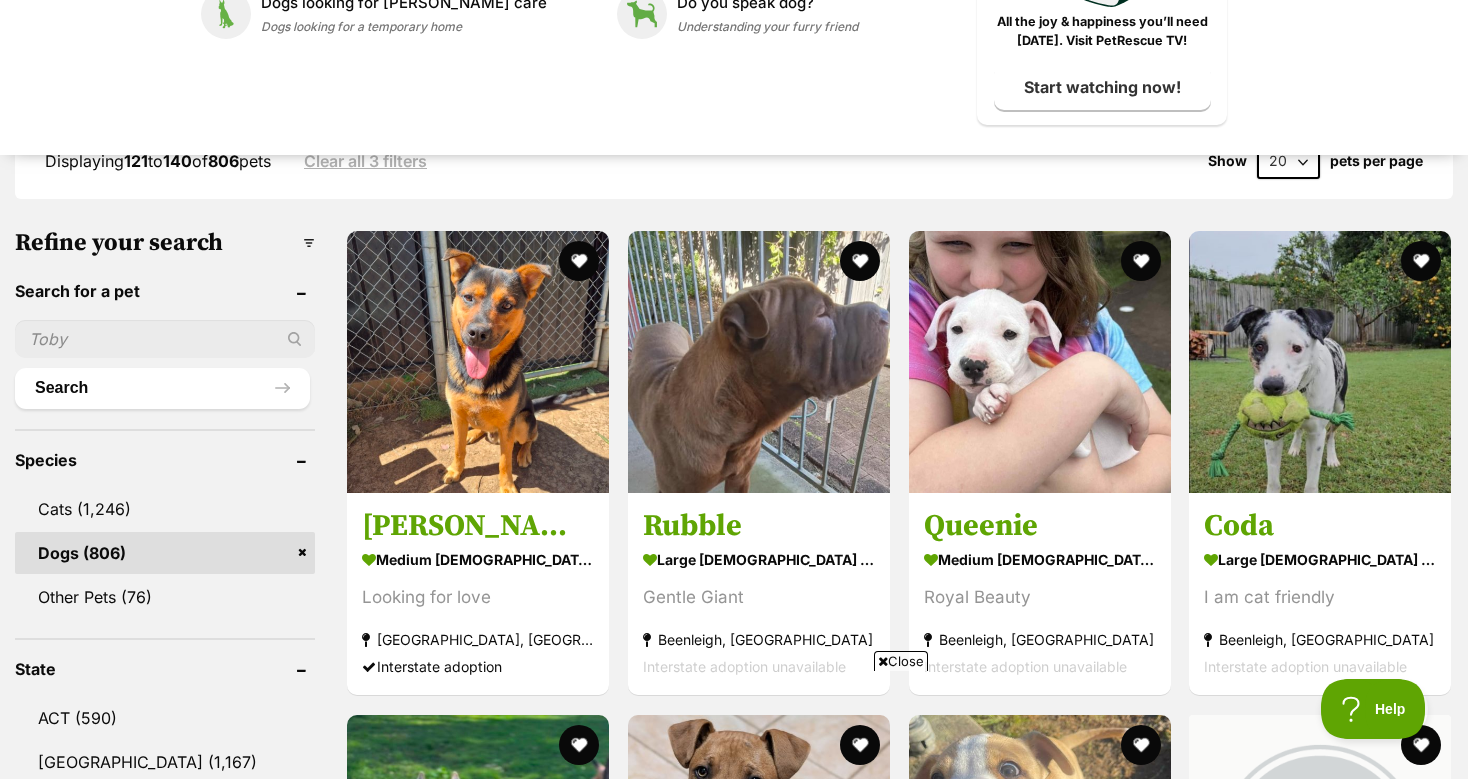 scroll, scrollTop: 0, scrollLeft: 0, axis: both 